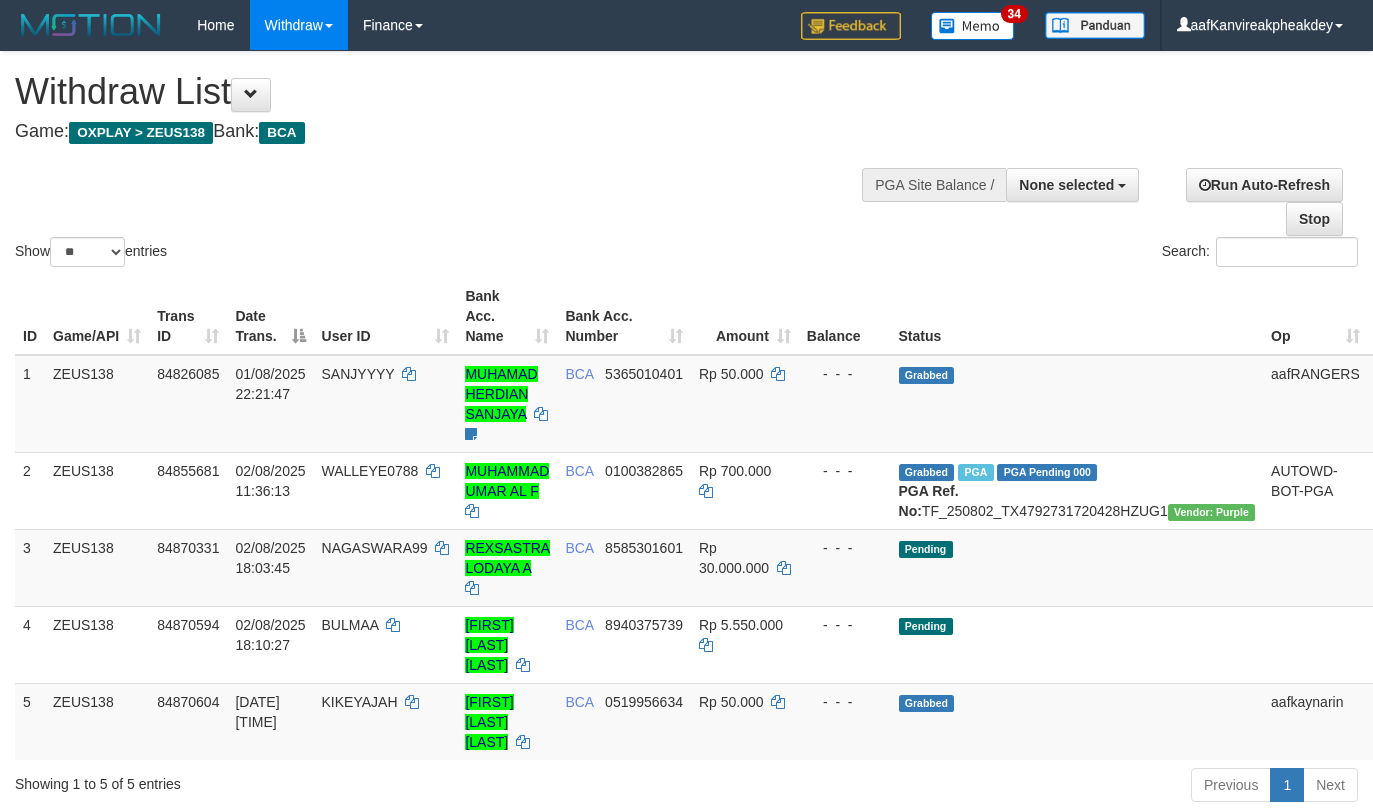 select 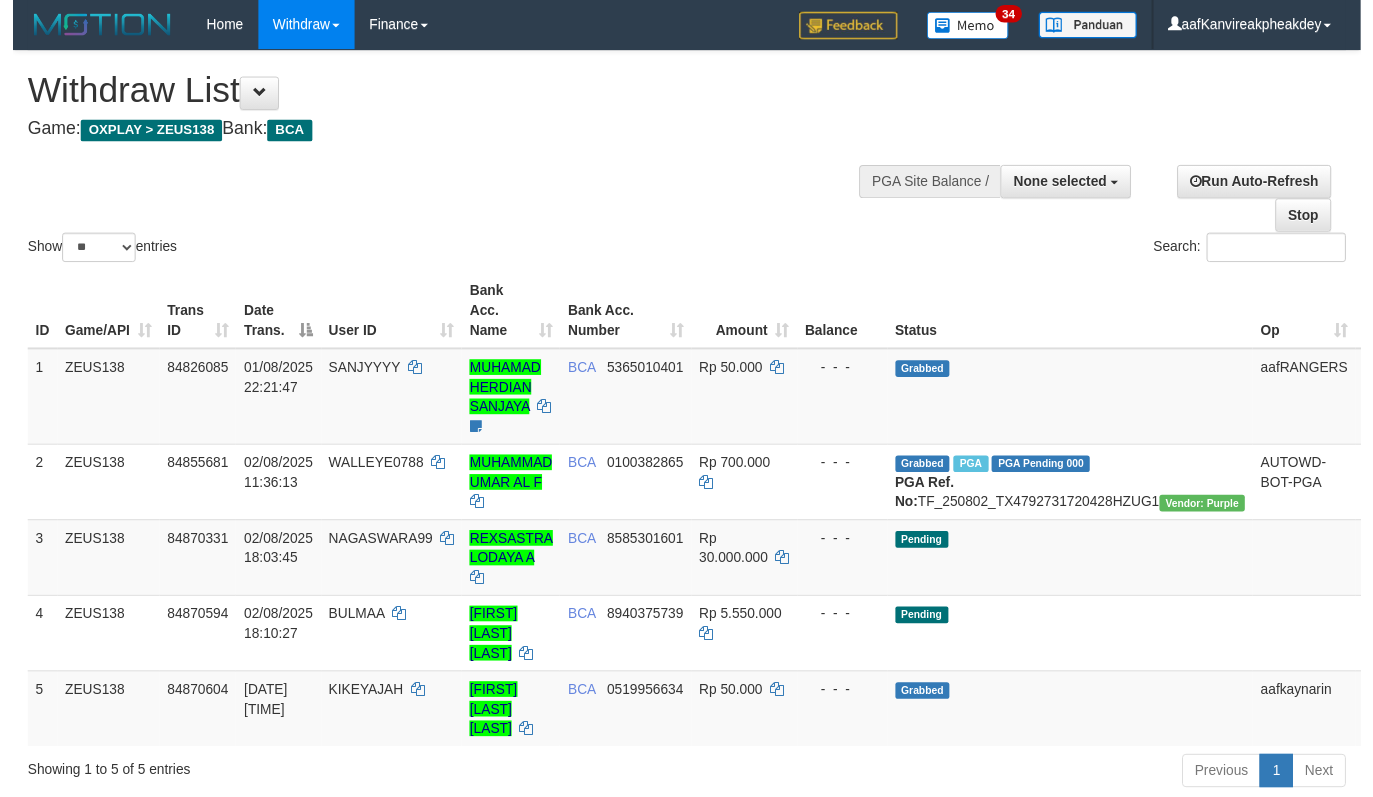 scroll, scrollTop: 0, scrollLeft: 0, axis: both 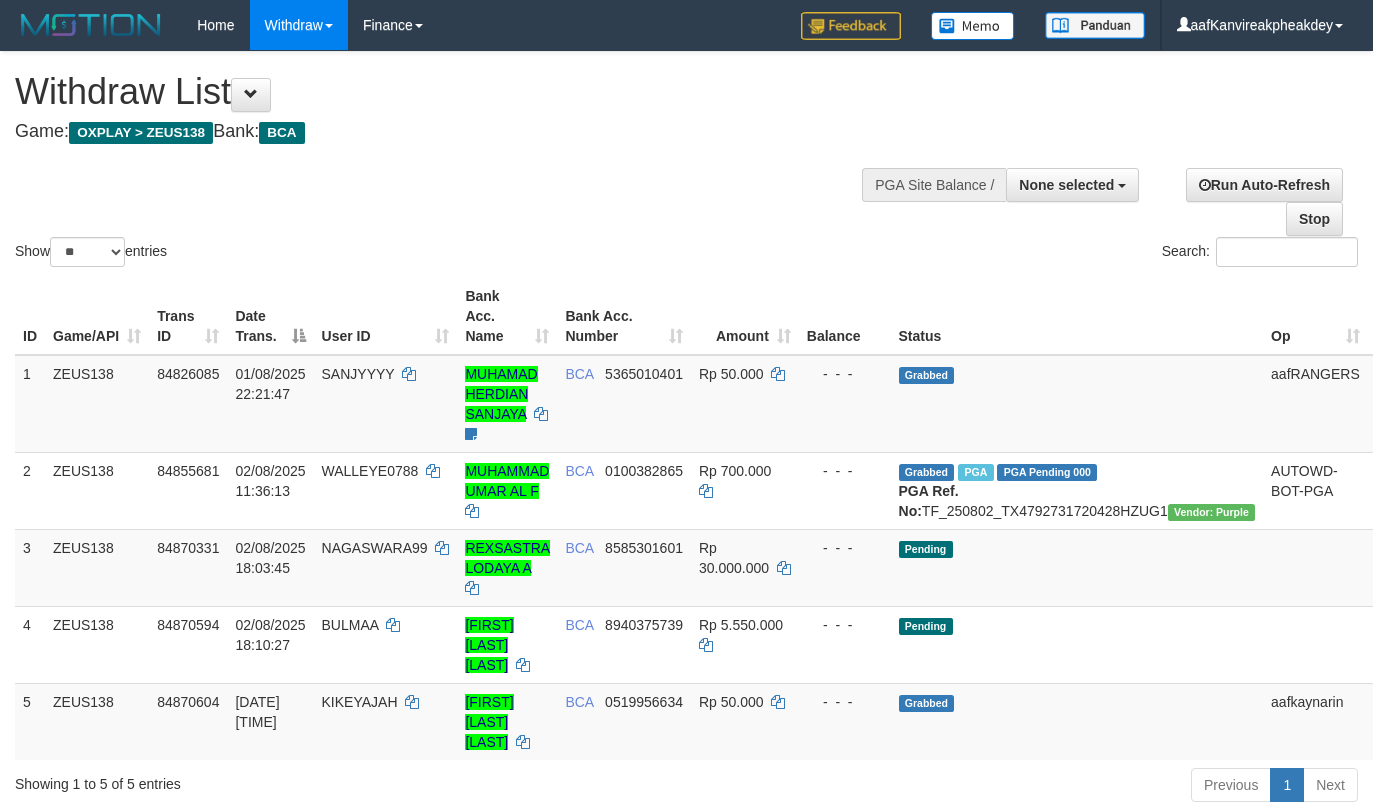 select 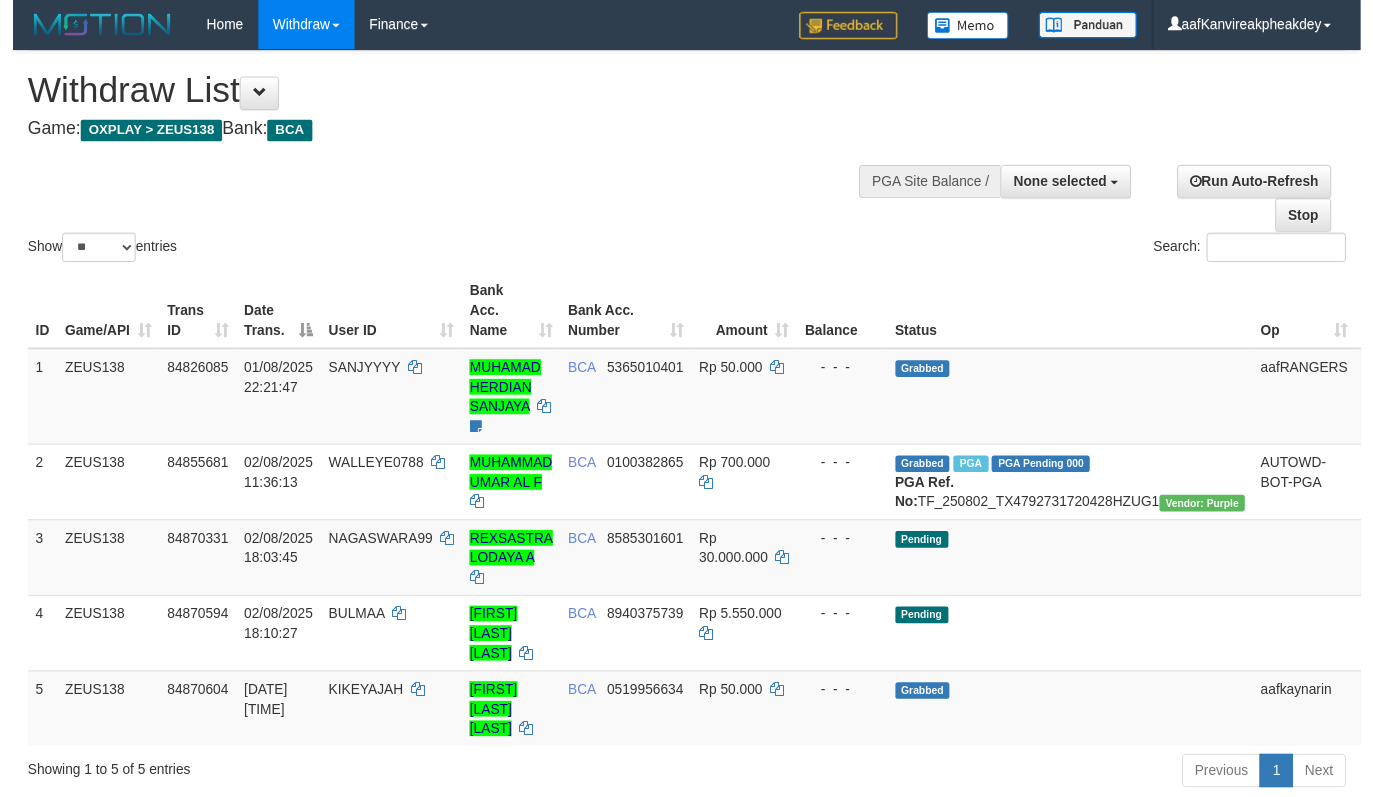 scroll, scrollTop: 0, scrollLeft: 0, axis: both 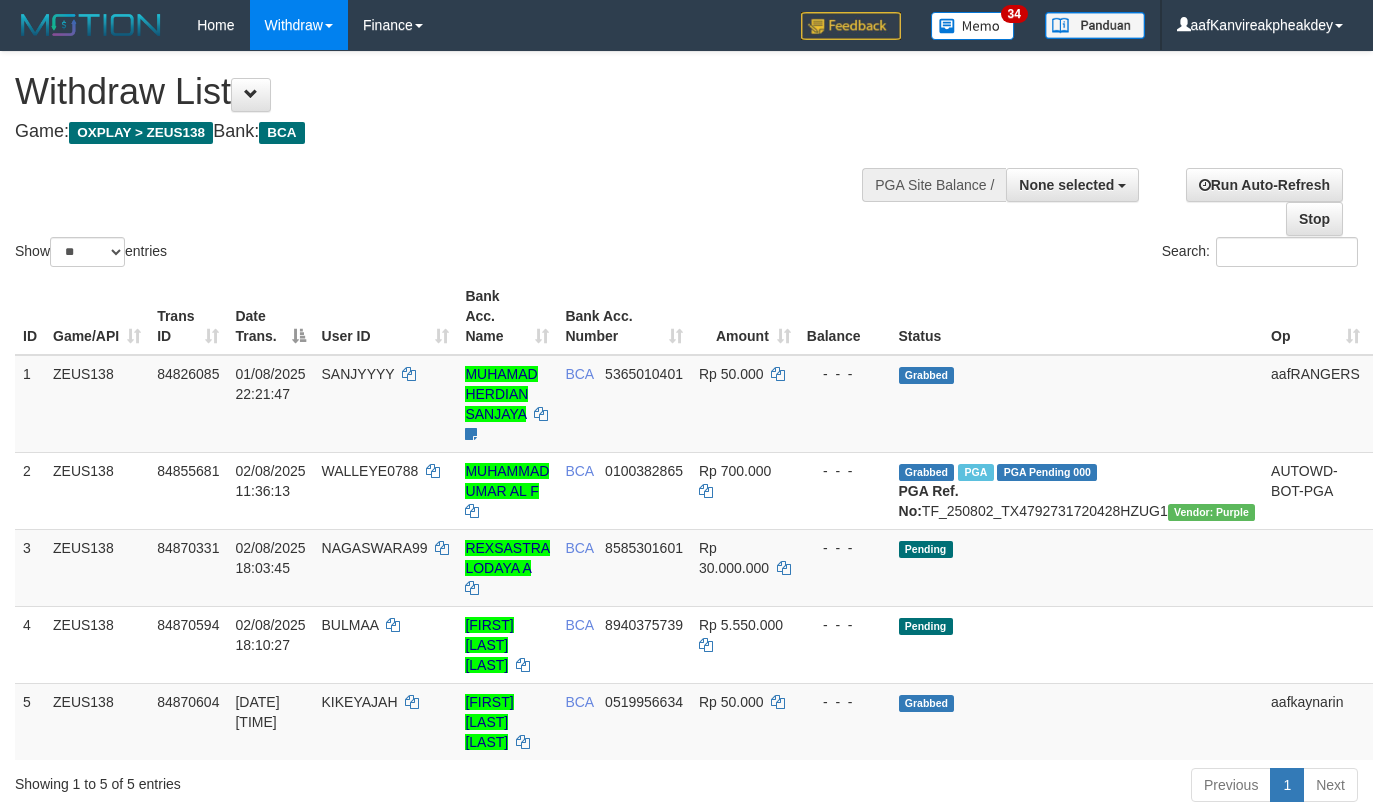 select 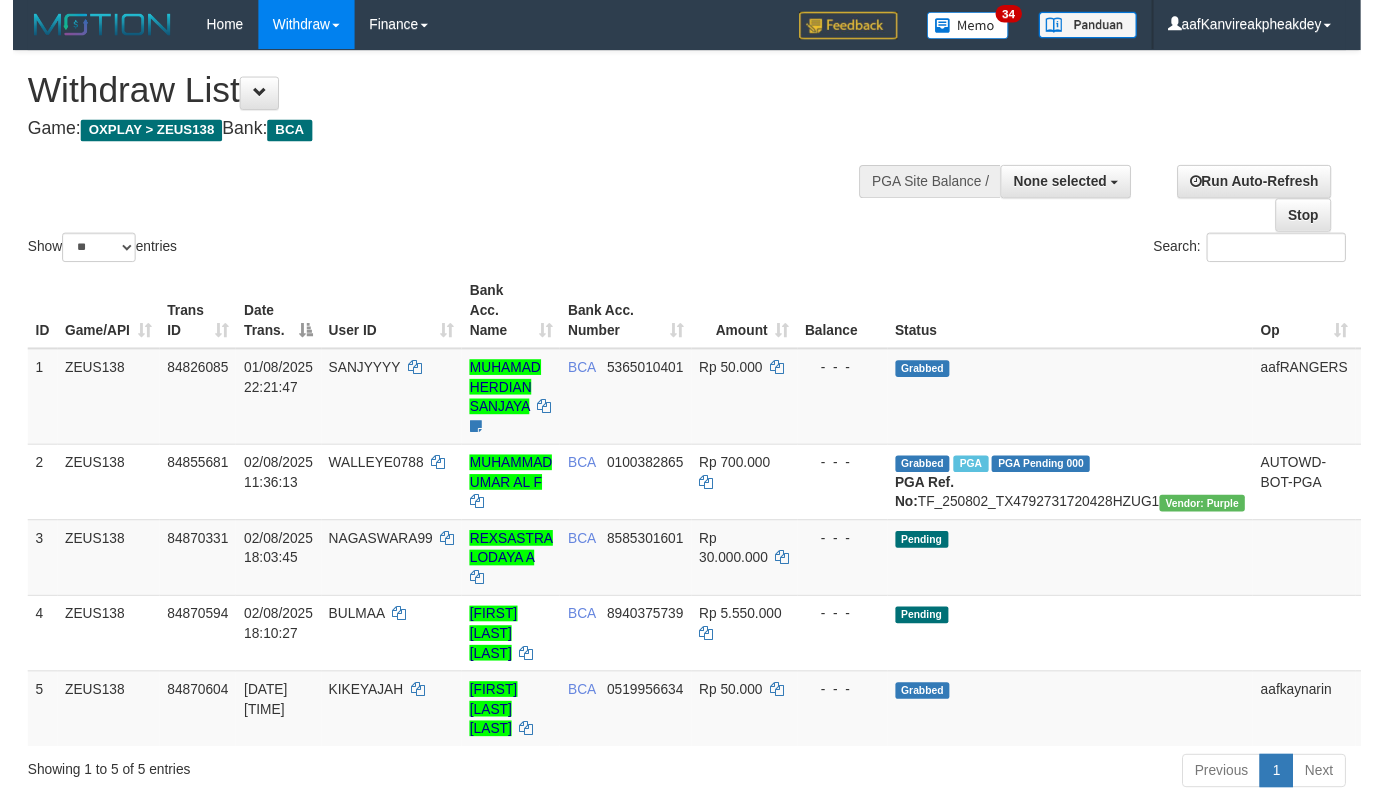 scroll, scrollTop: 0, scrollLeft: 0, axis: both 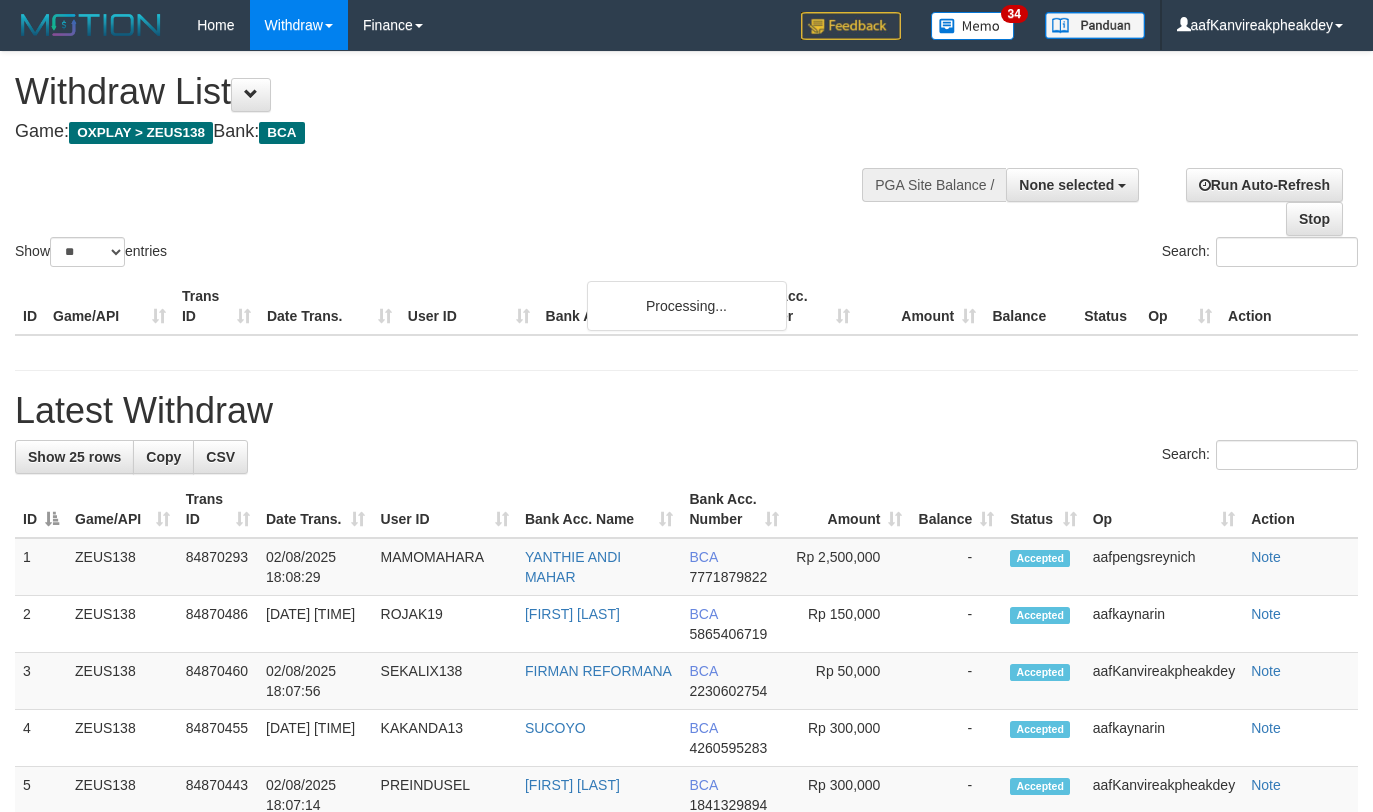 select 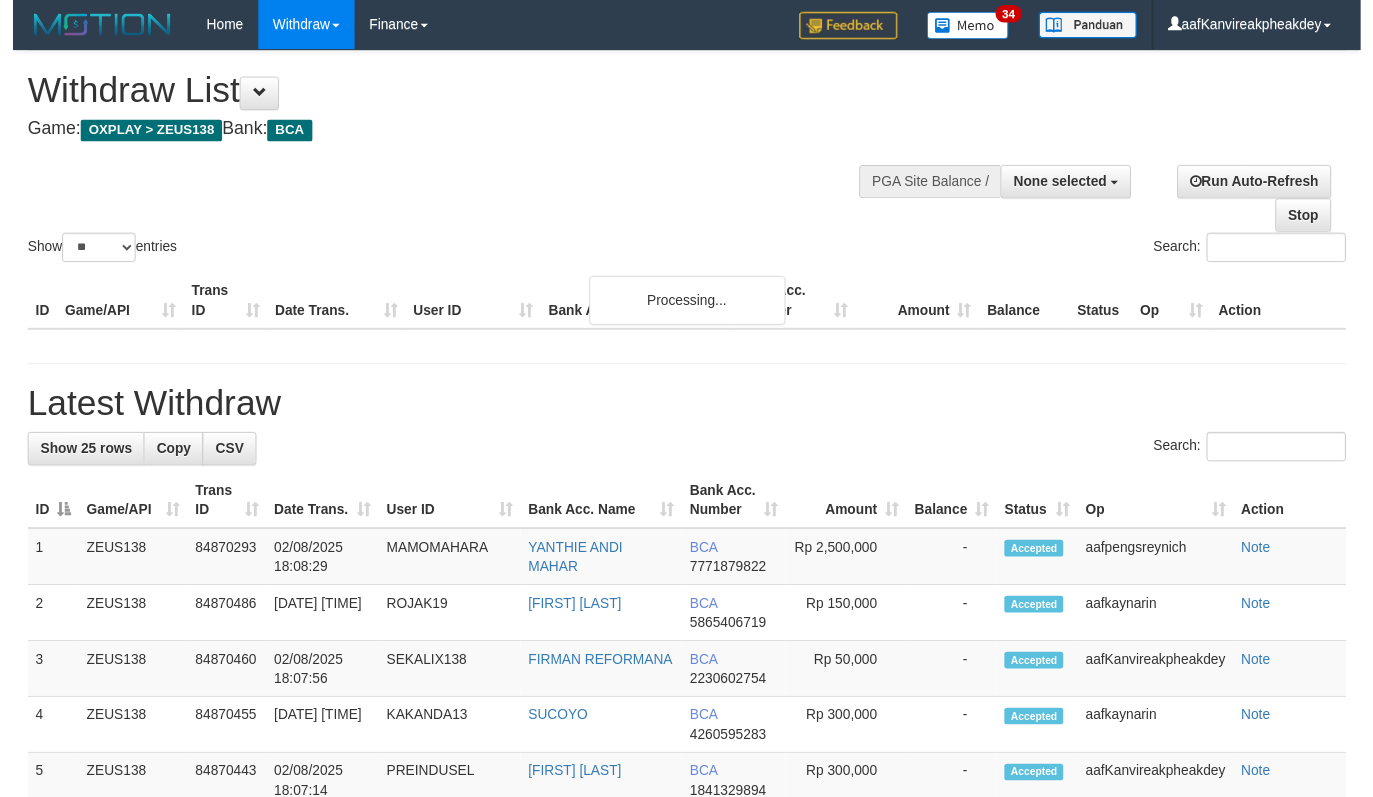 scroll, scrollTop: 0, scrollLeft: 0, axis: both 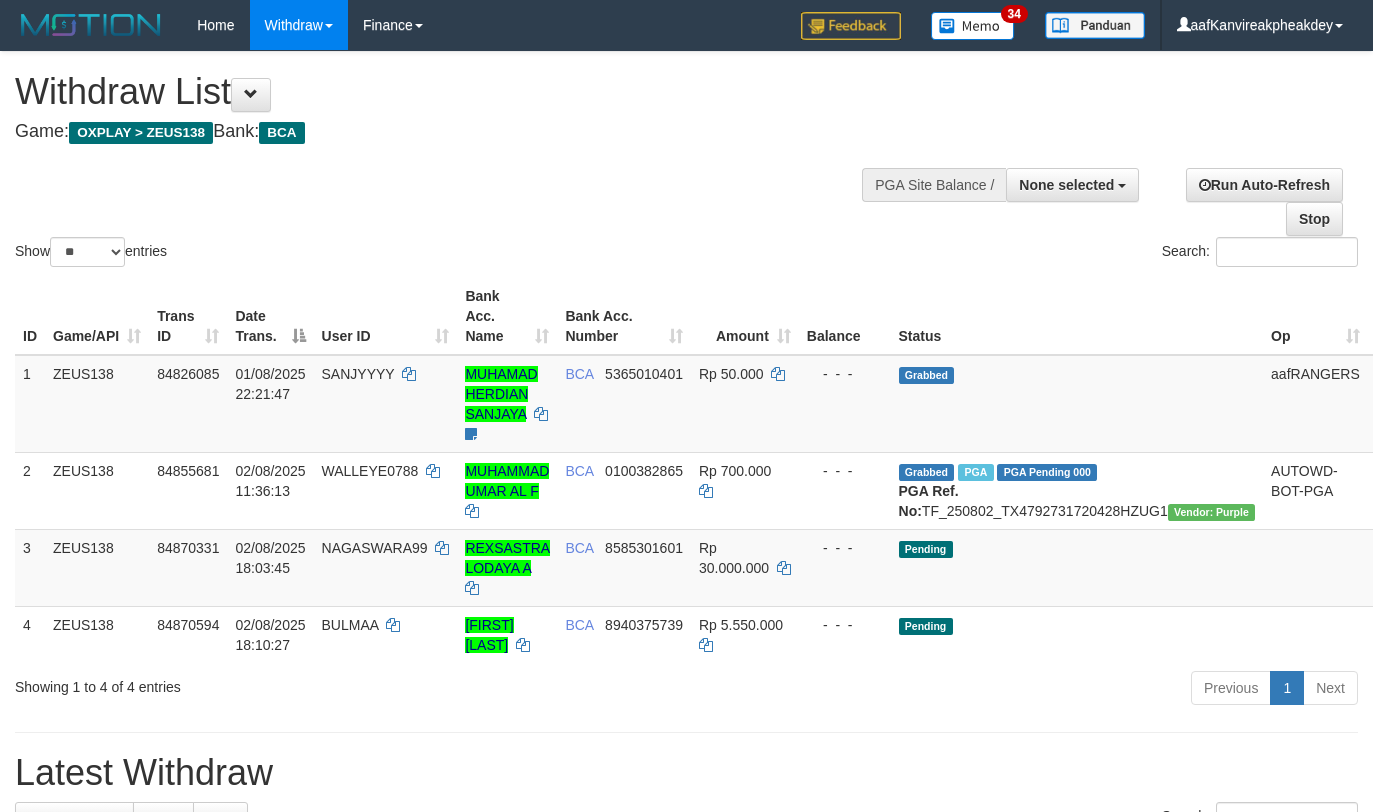 select 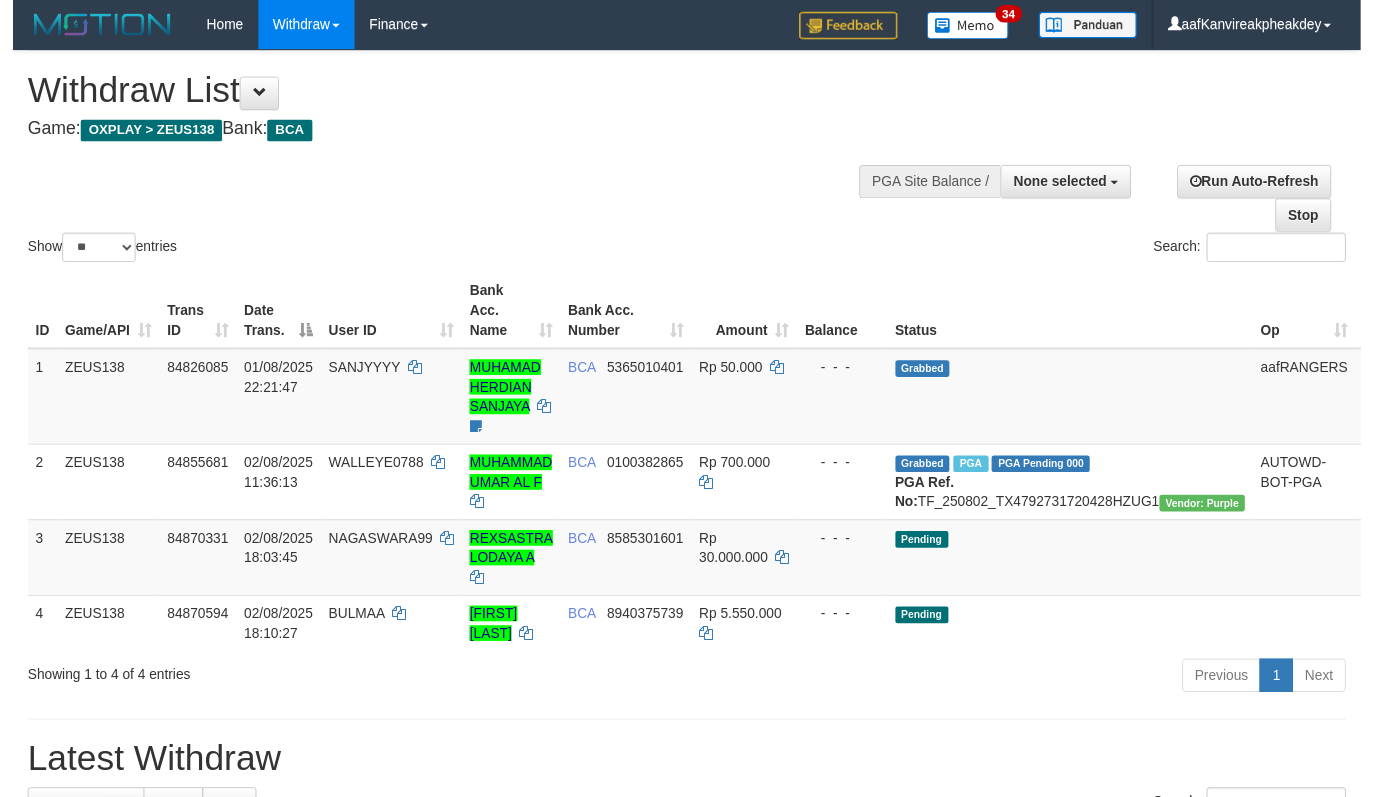 scroll, scrollTop: 0, scrollLeft: 0, axis: both 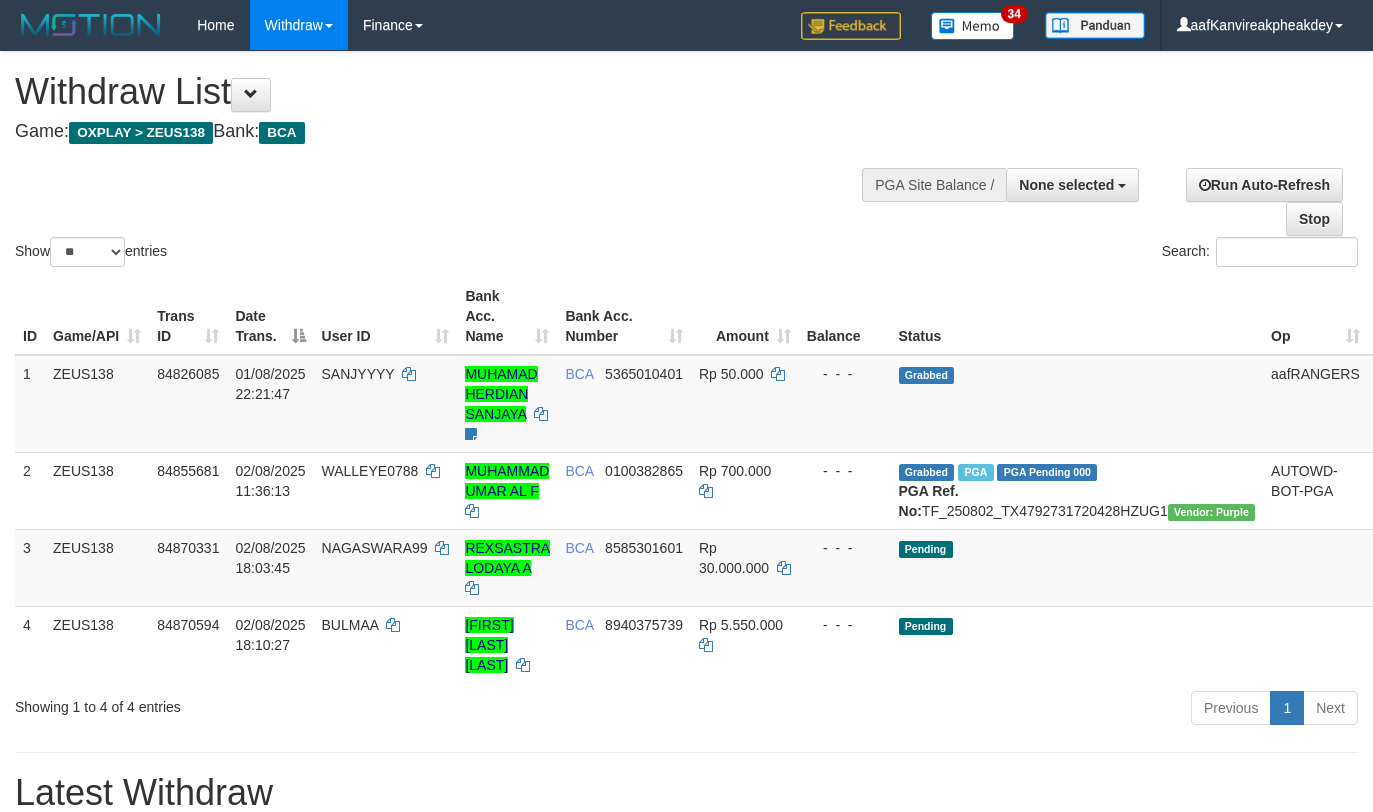 select 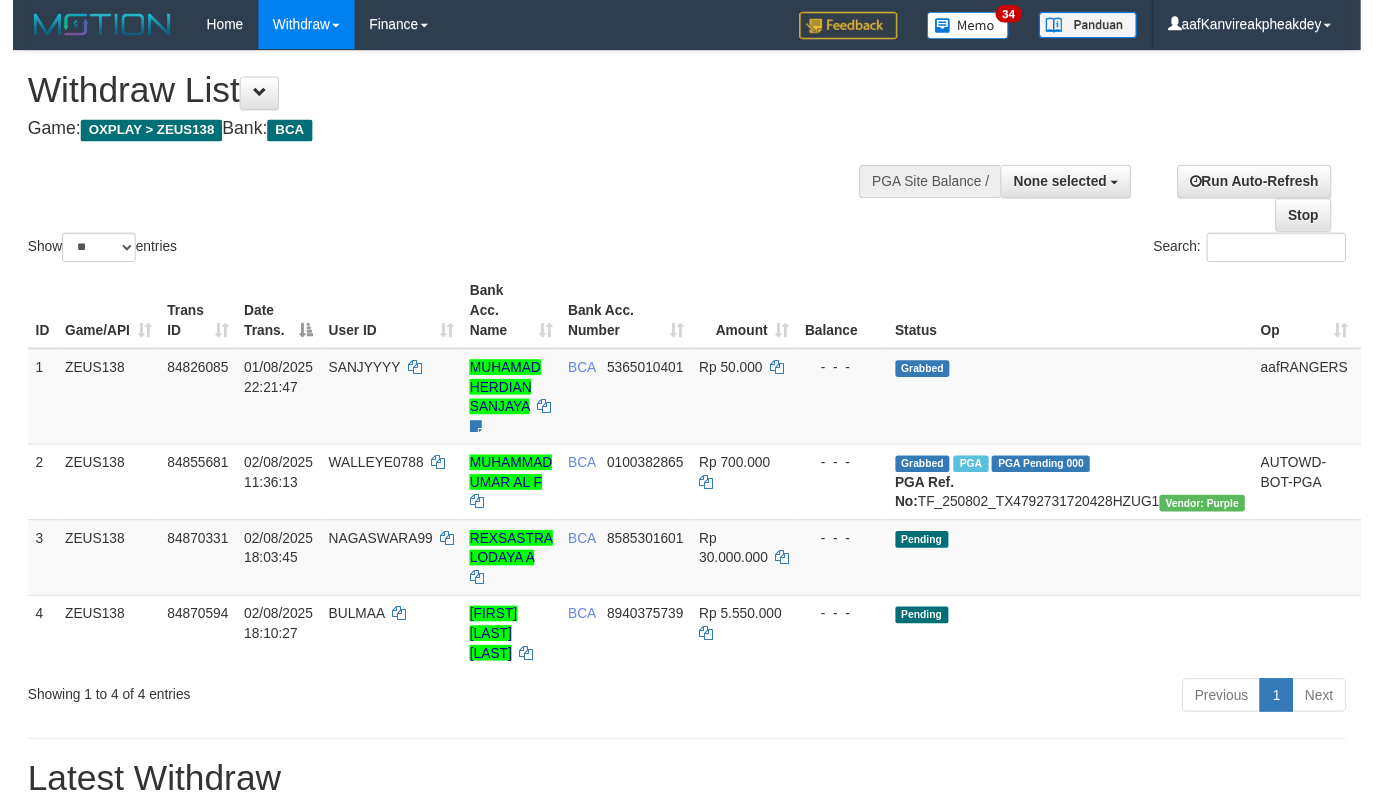 scroll, scrollTop: 0, scrollLeft: 0, axis: both 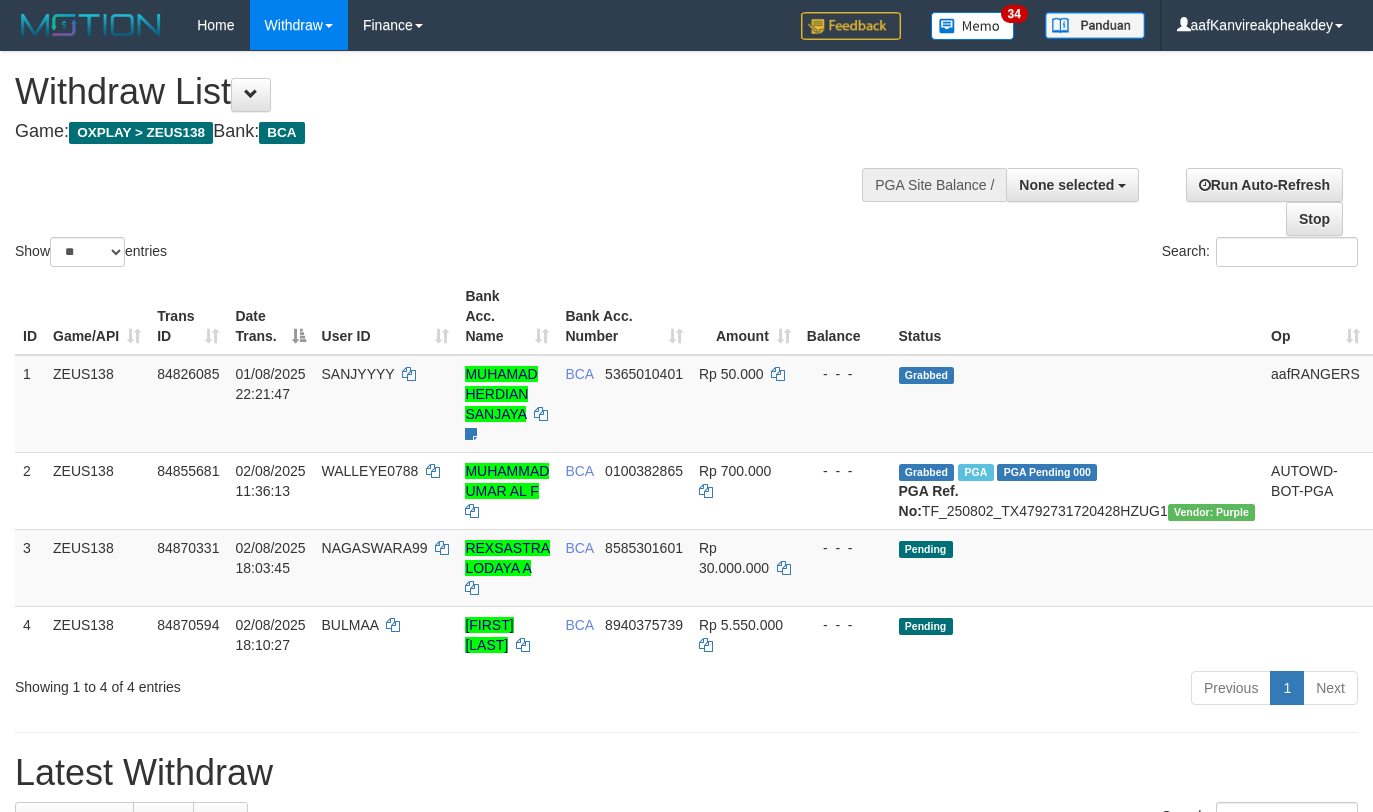 select 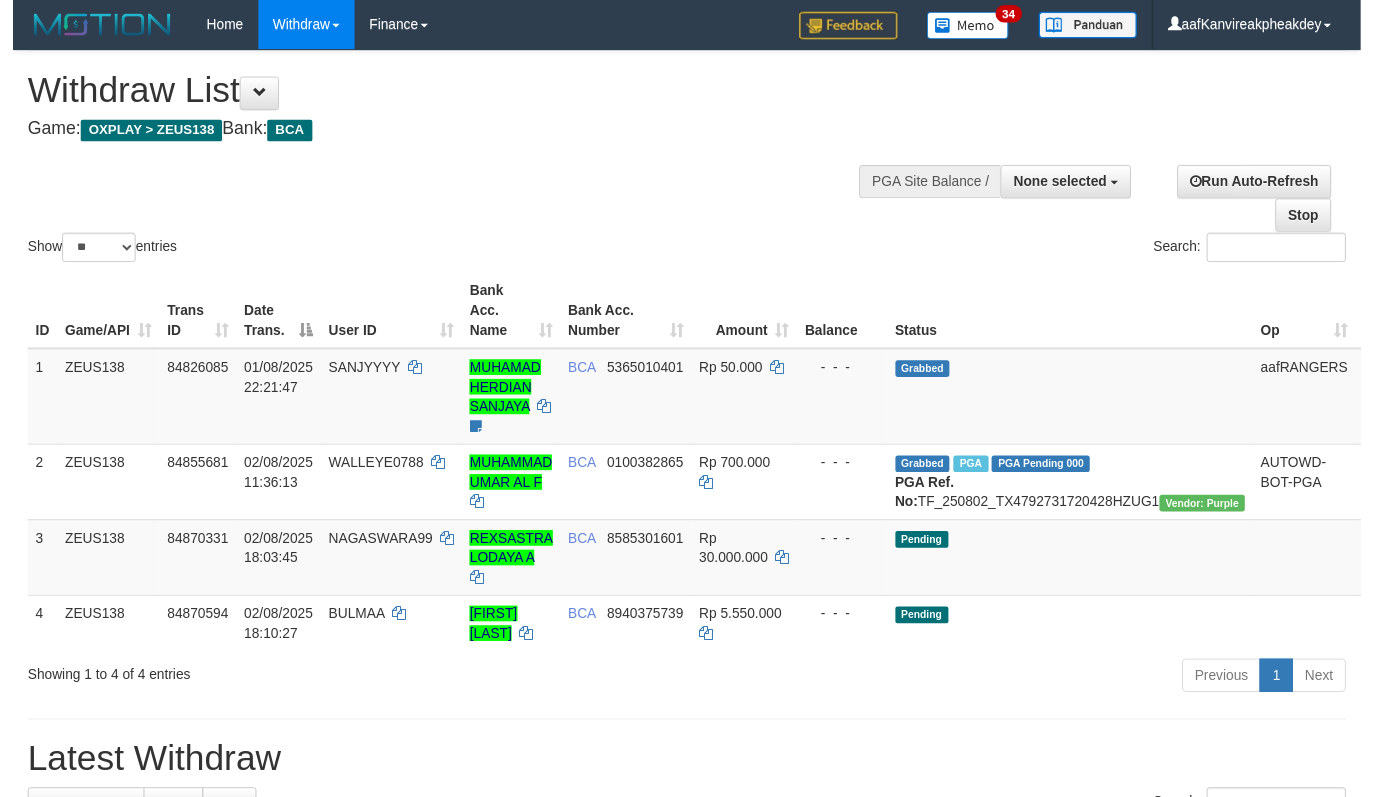 scroll, scrollTop: 0, scrollLeft: 0, axis: both 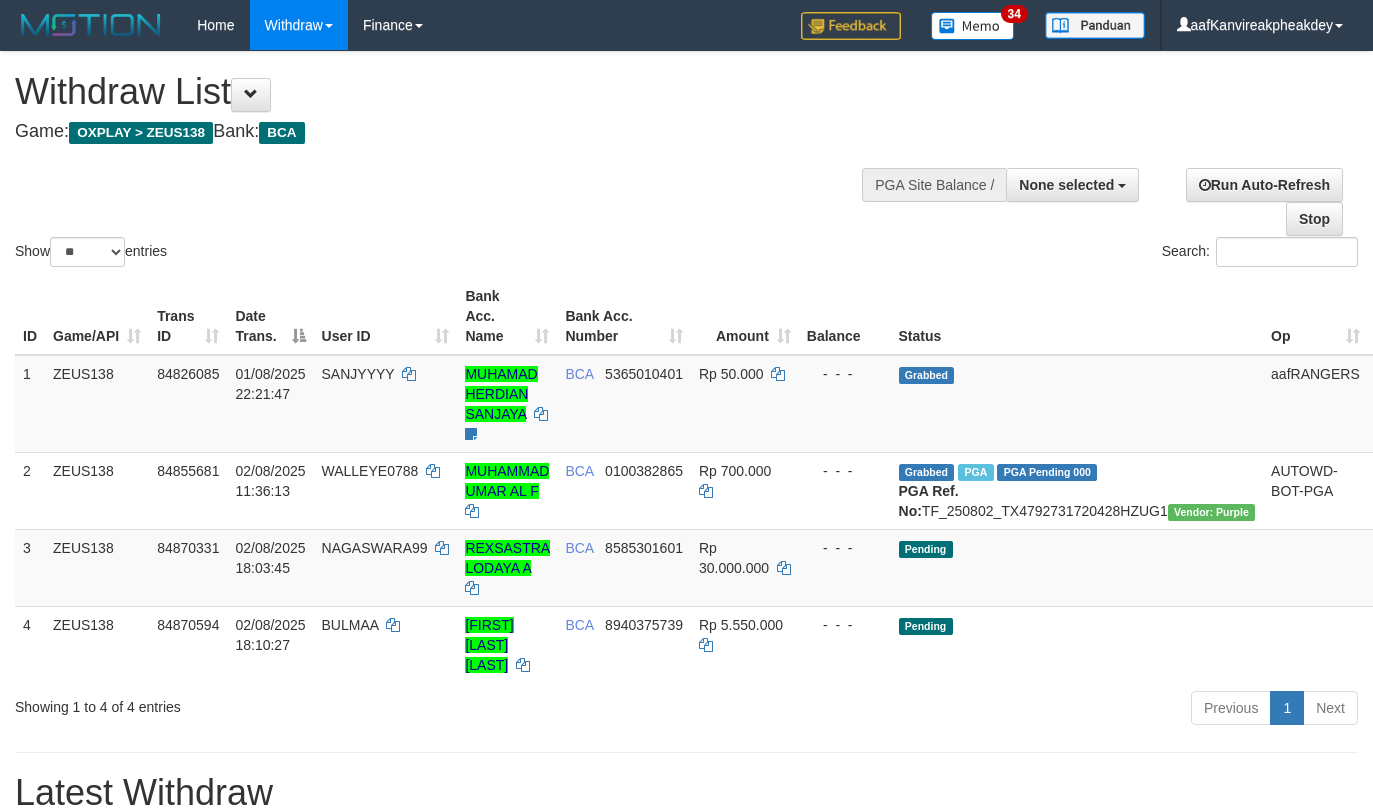 select 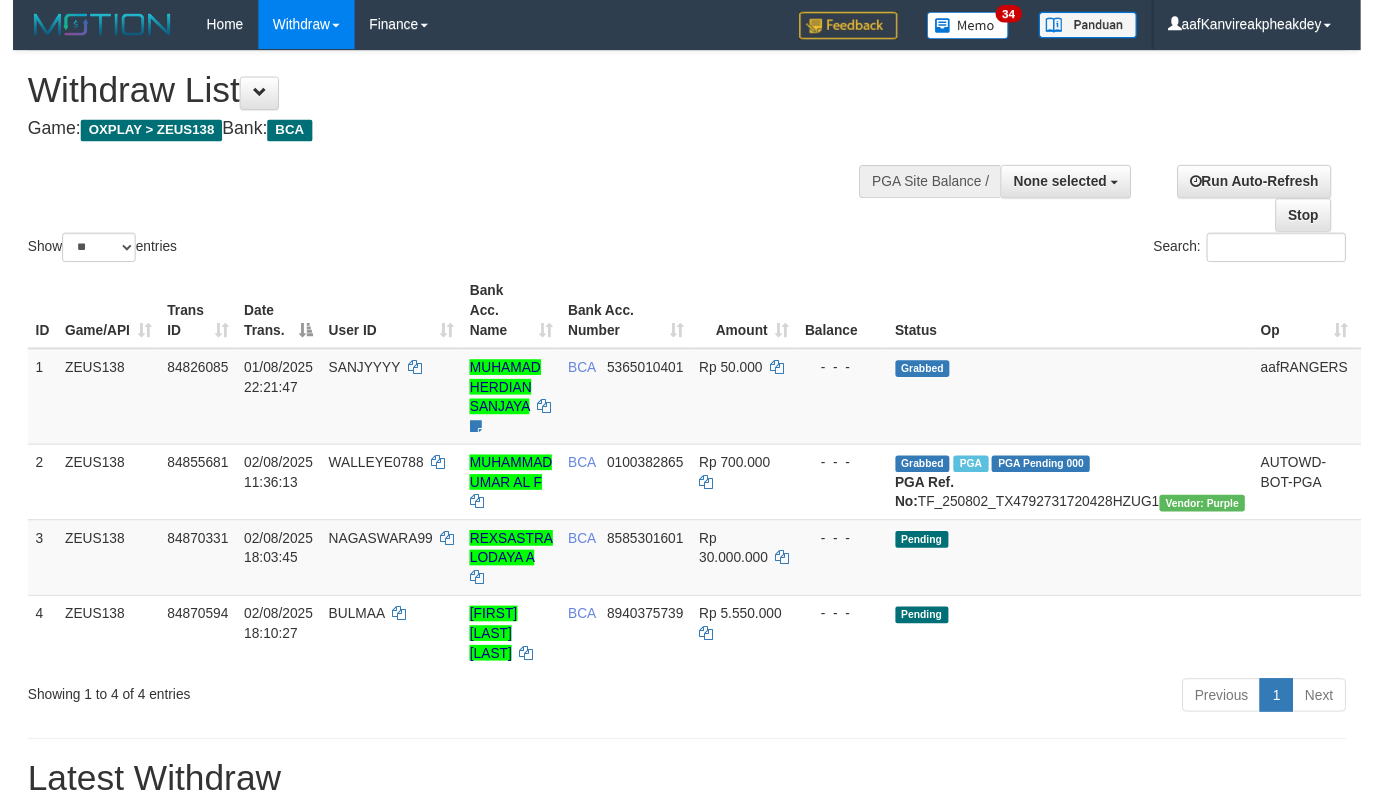 scroll, scrollTop: 0, scrollLeft: 0, axis: both 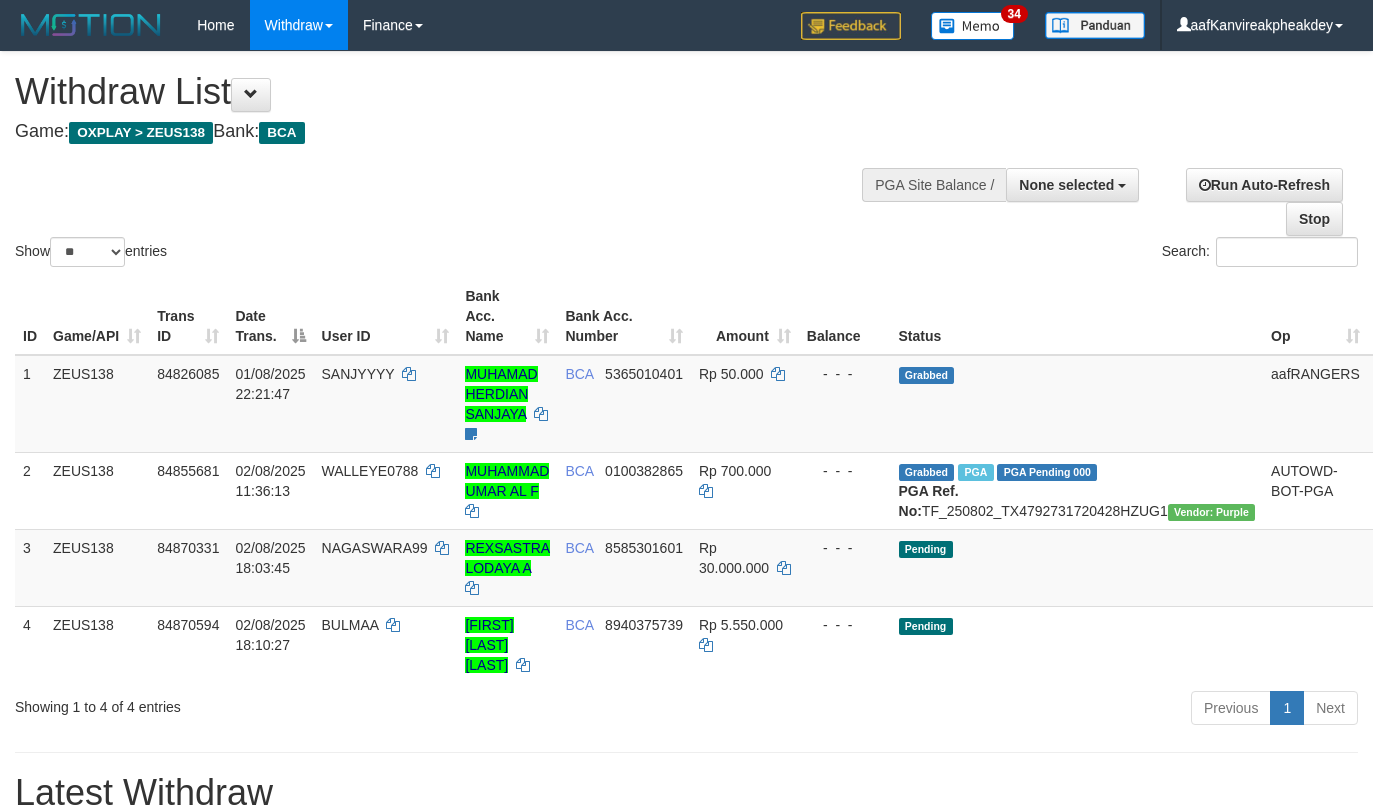 select 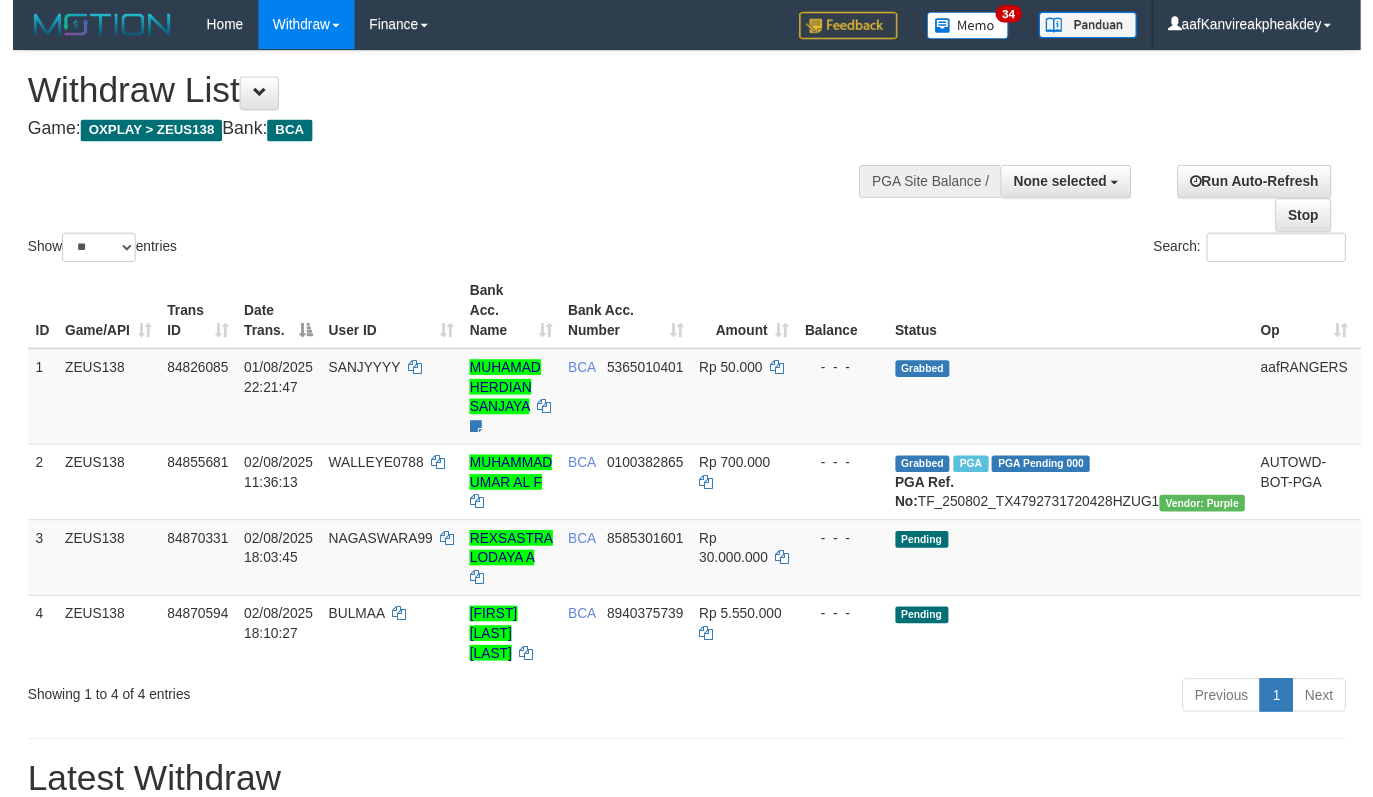 scroll, scrollTop: 0, scrollLeft: 0, axis: both 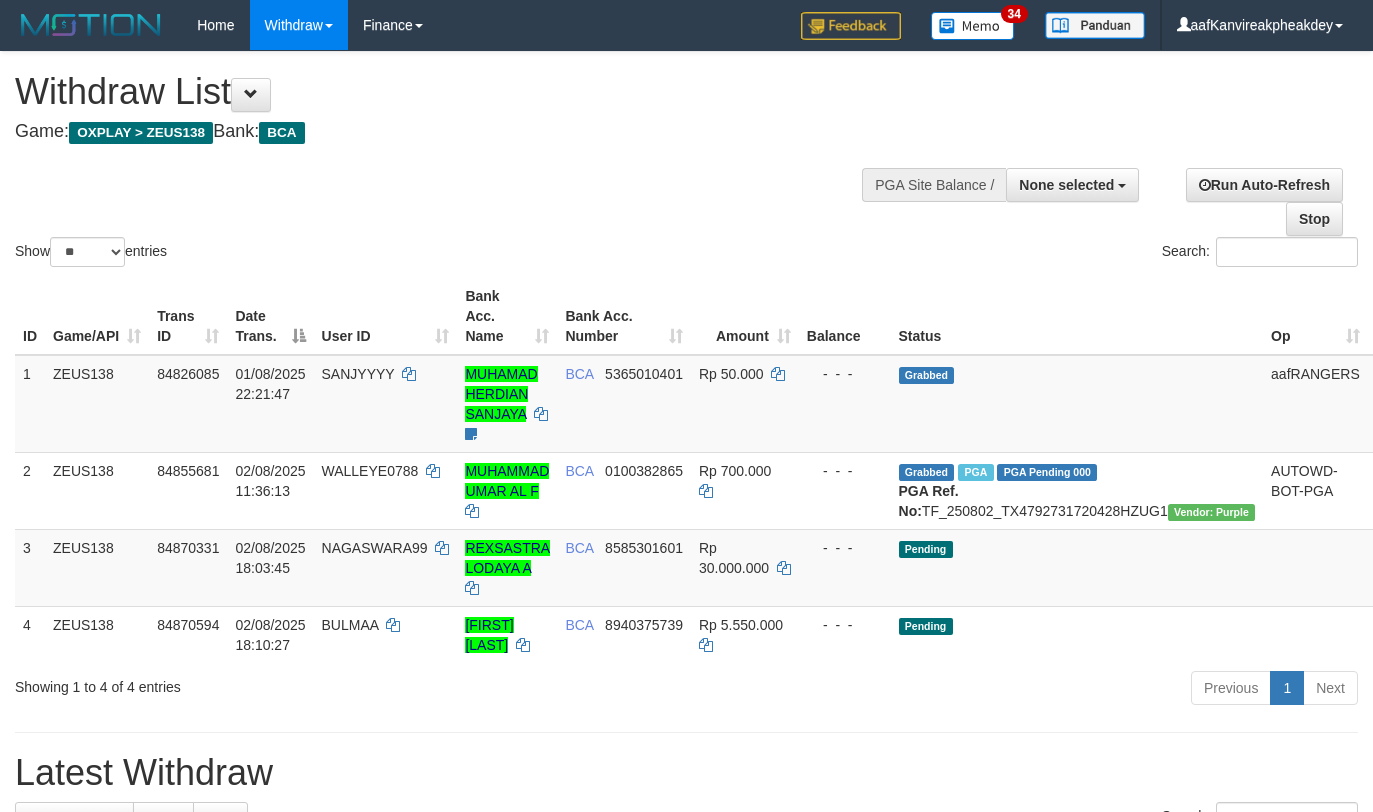 select 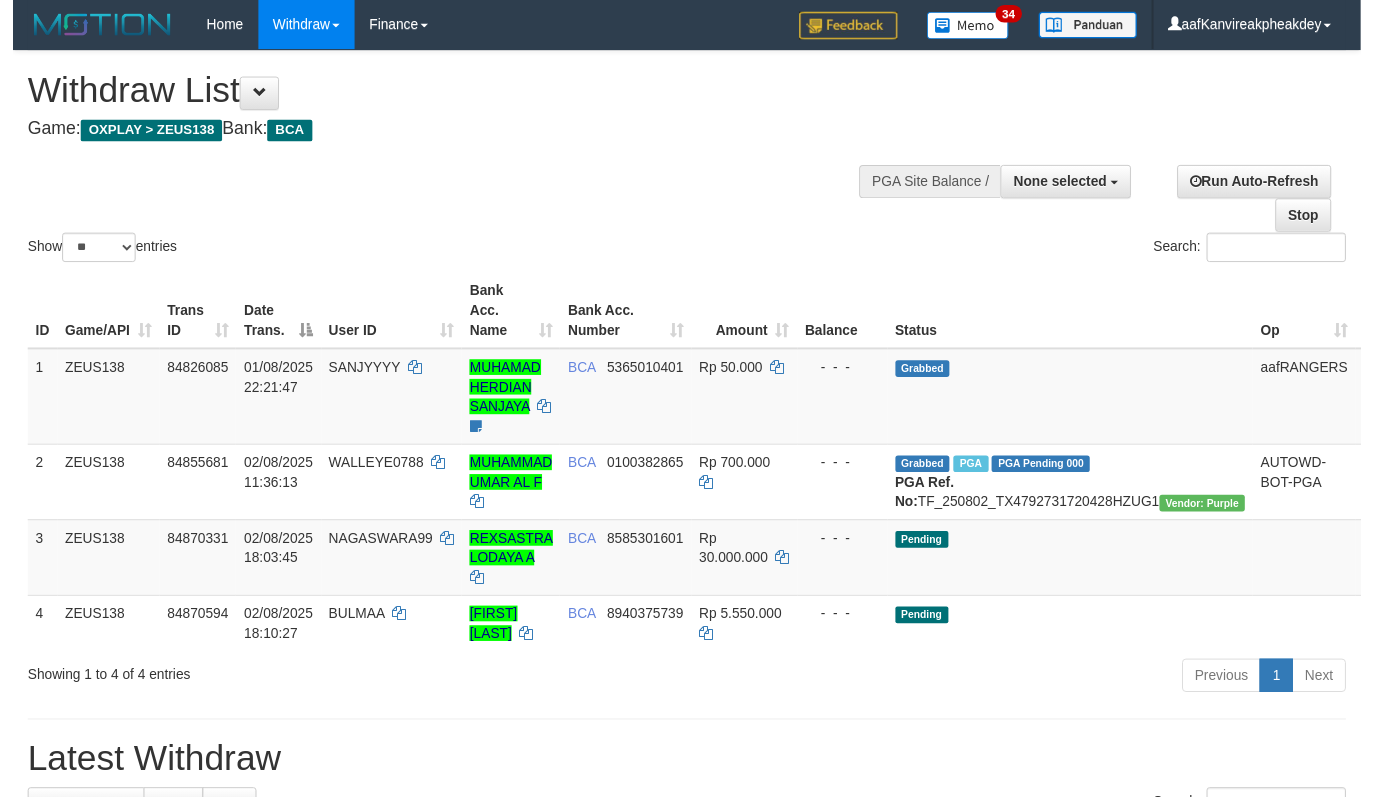 scroll, scrollTop: 0, scrollLeft: 0, axis: both 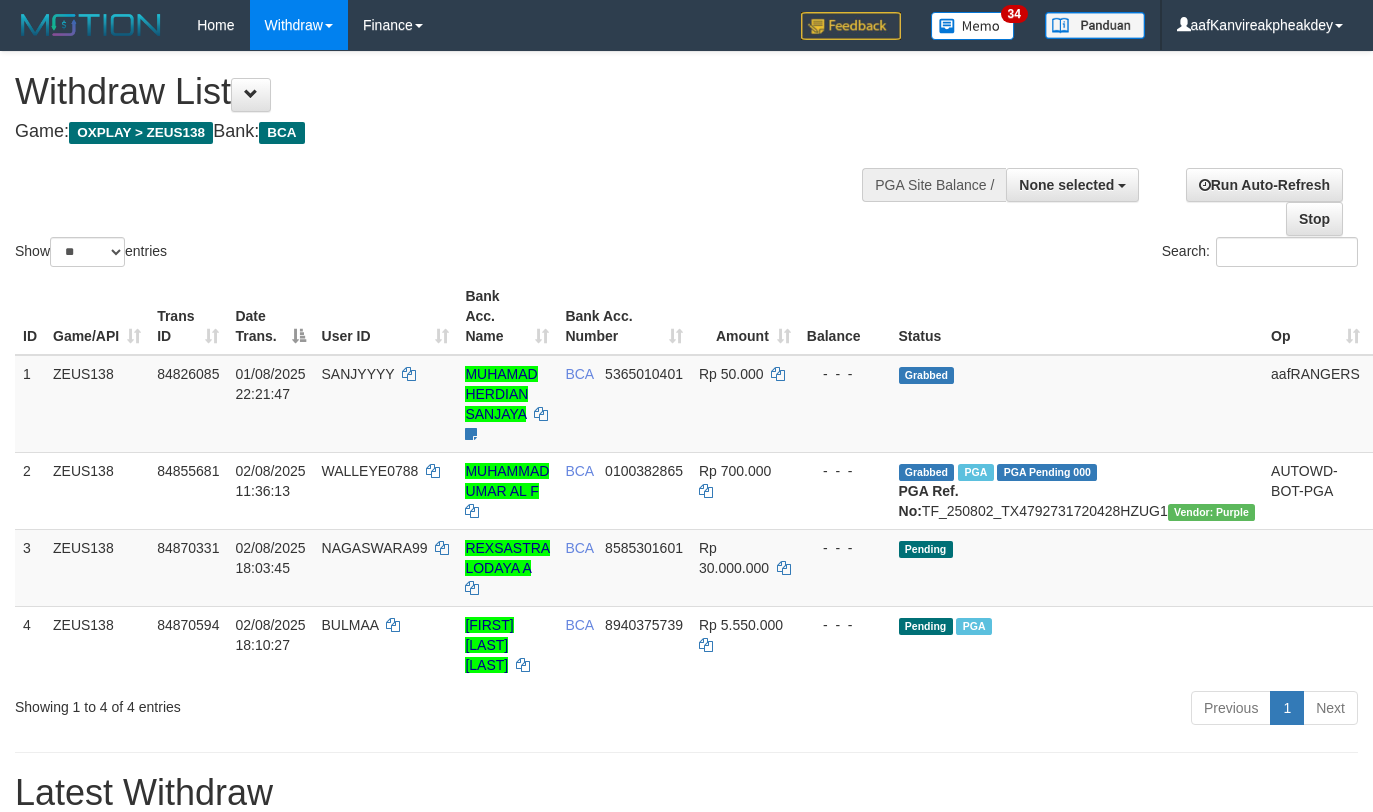select 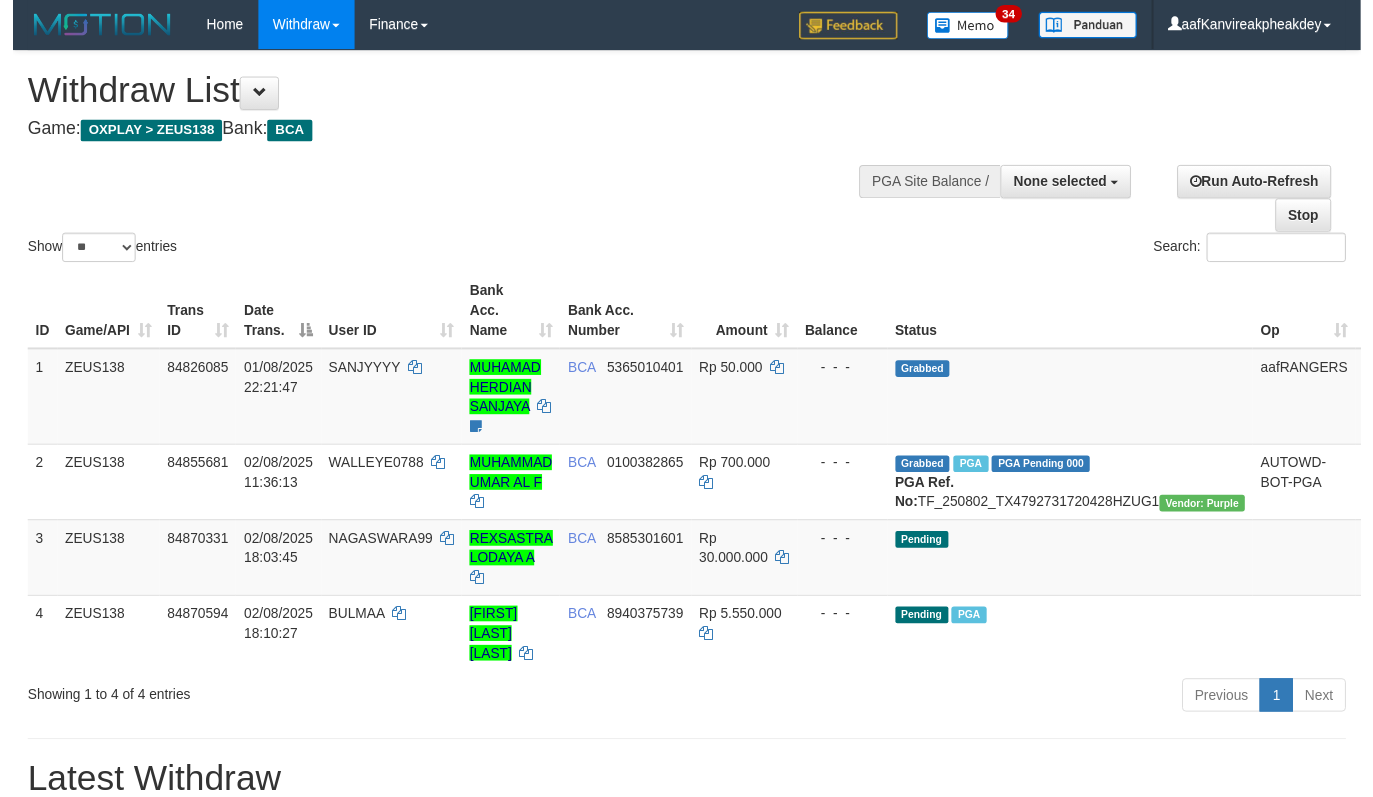 scroll, scrollTop: 0, scrollLeft: 0, axis: both 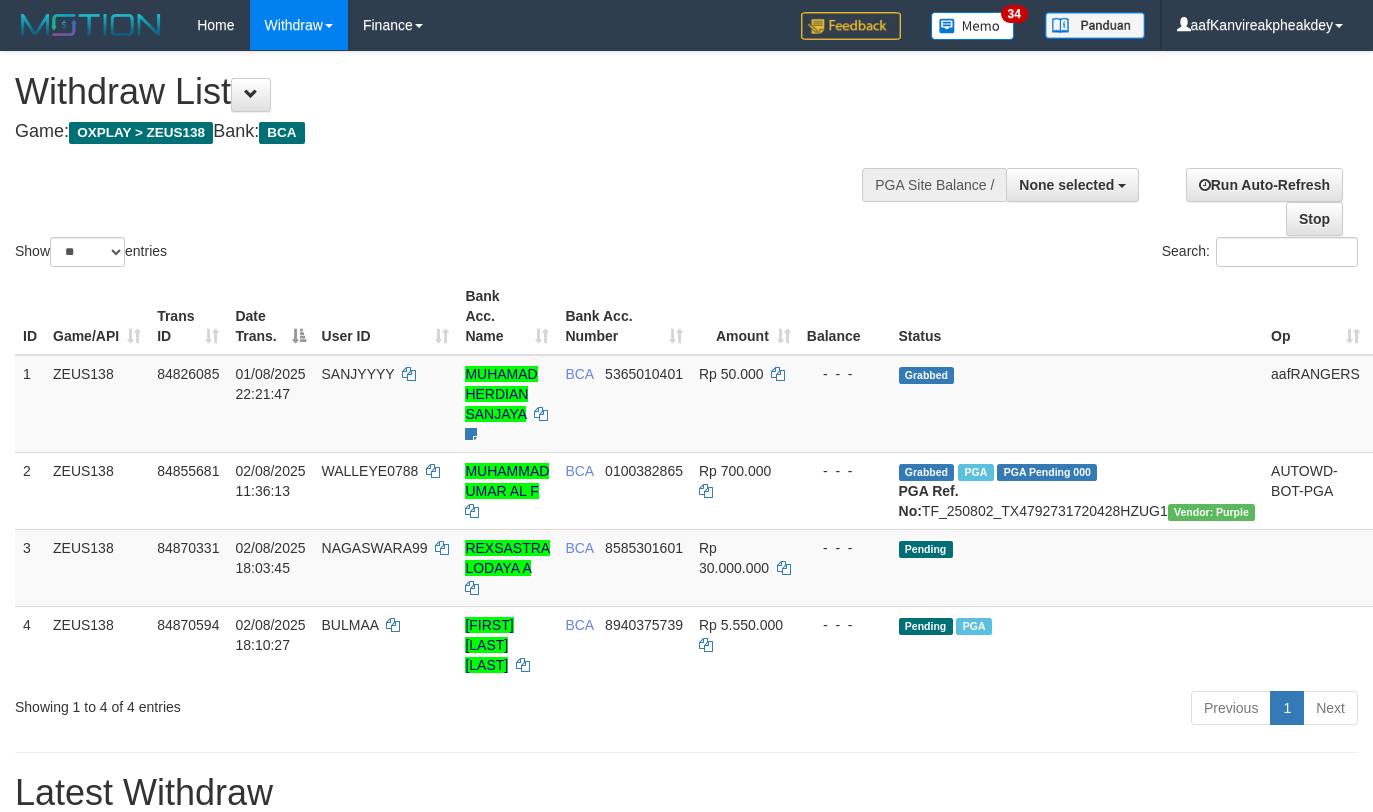select 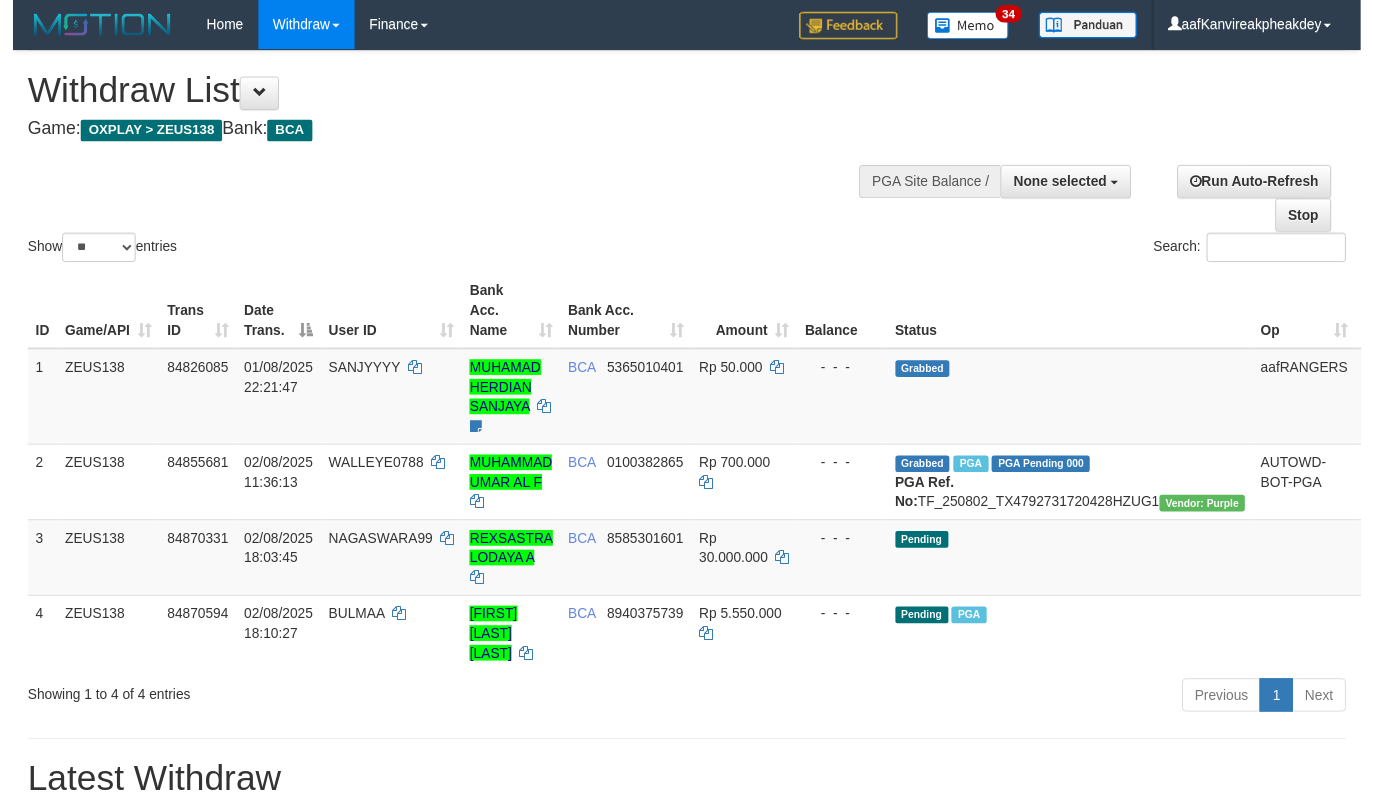 scroll, scrollTop: 0, scrollLeft: 0, axis: both 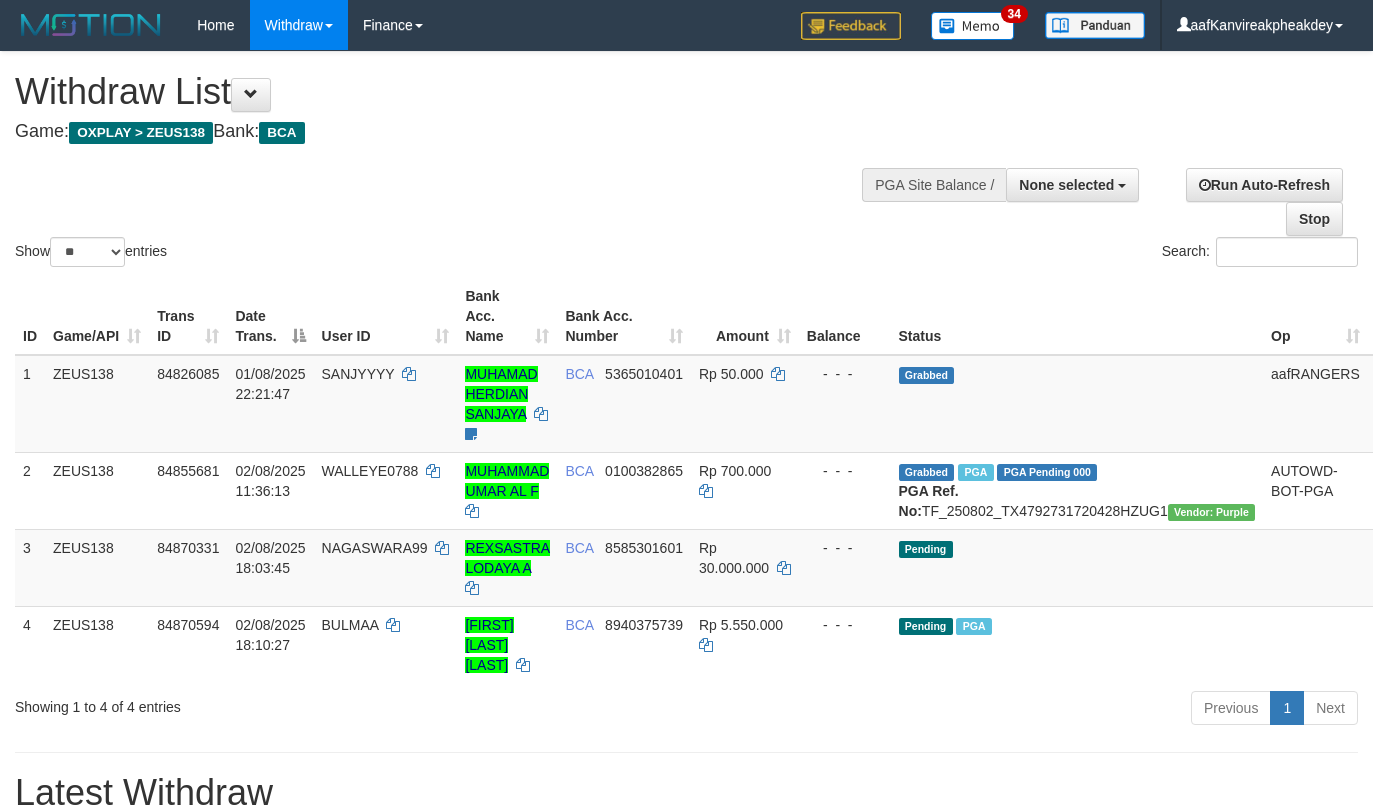 select 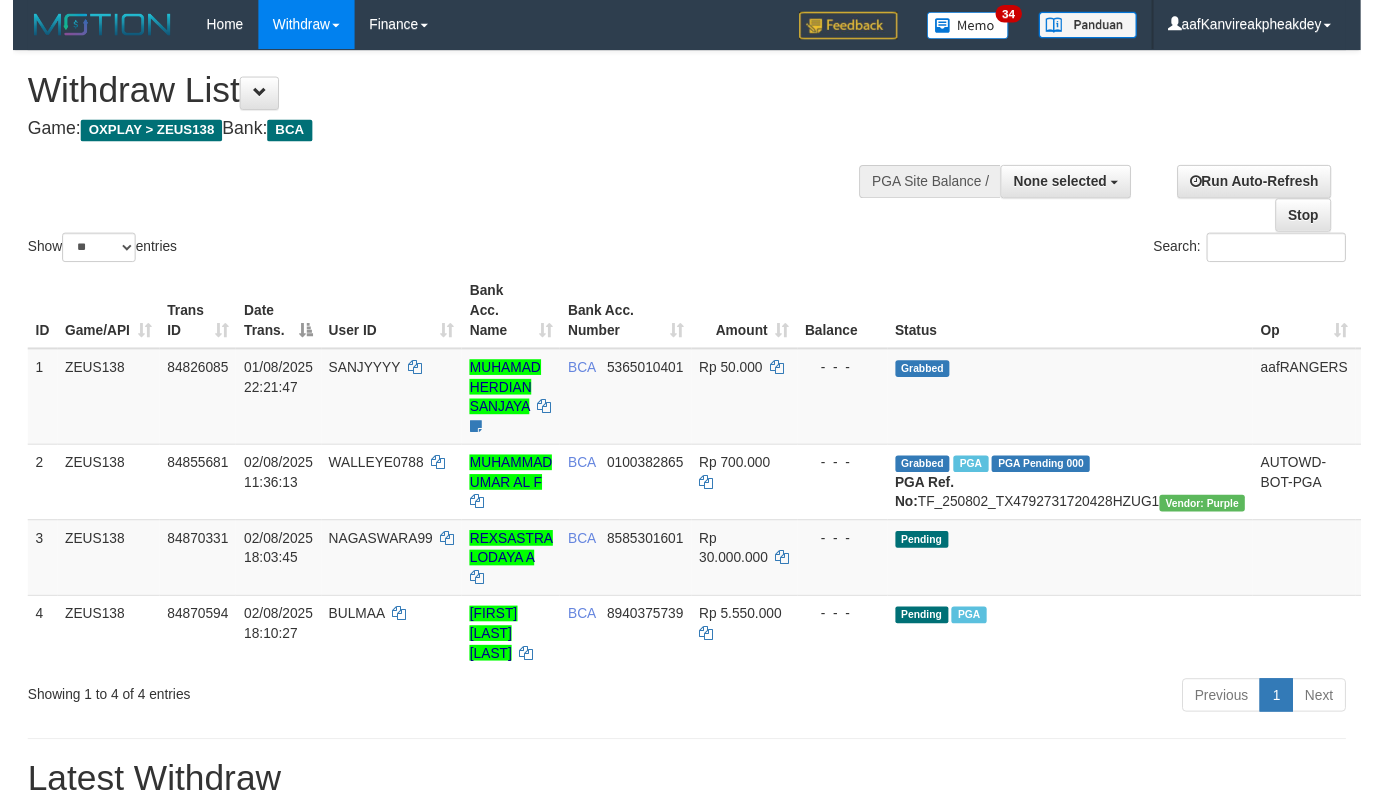 scroll, scrollTop: 0, scrollLeft: 0, axis: both 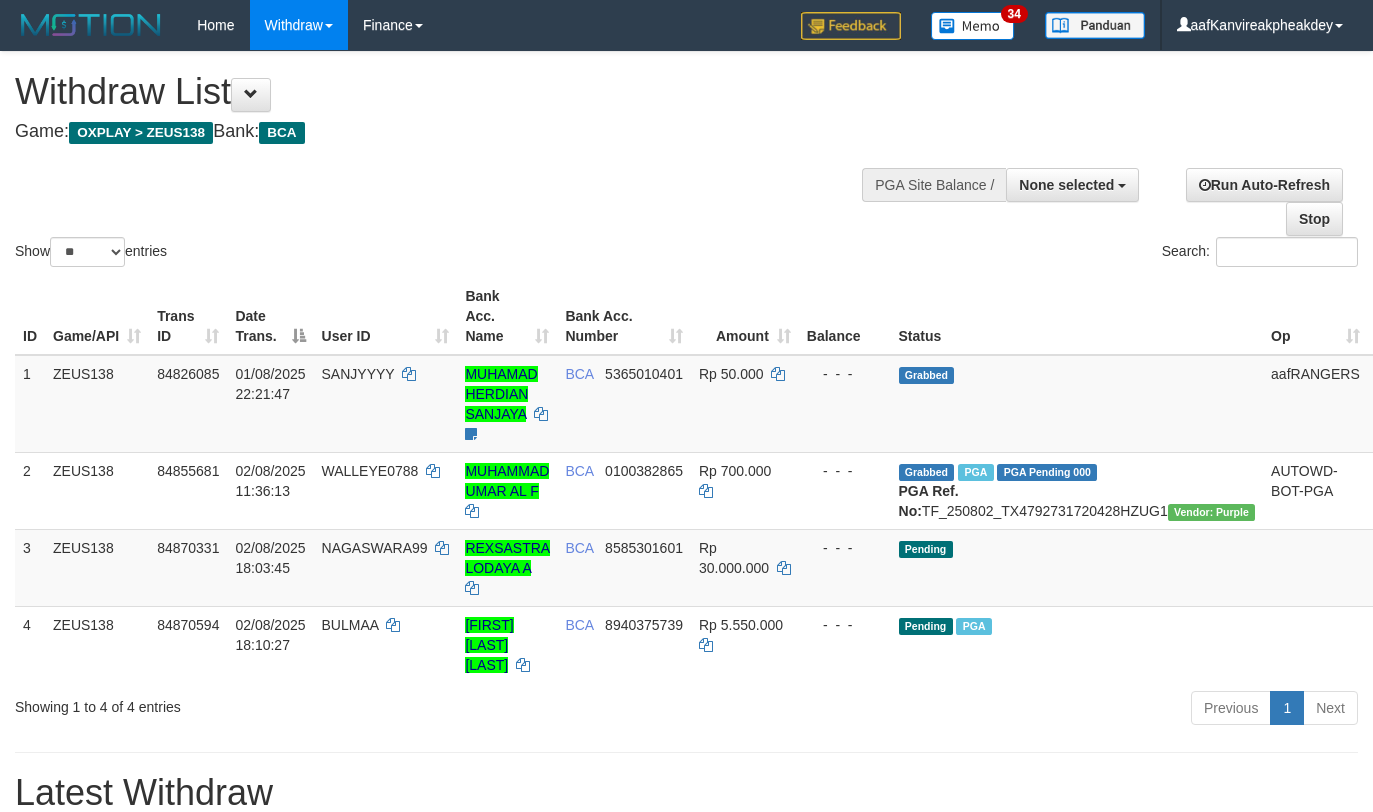 select 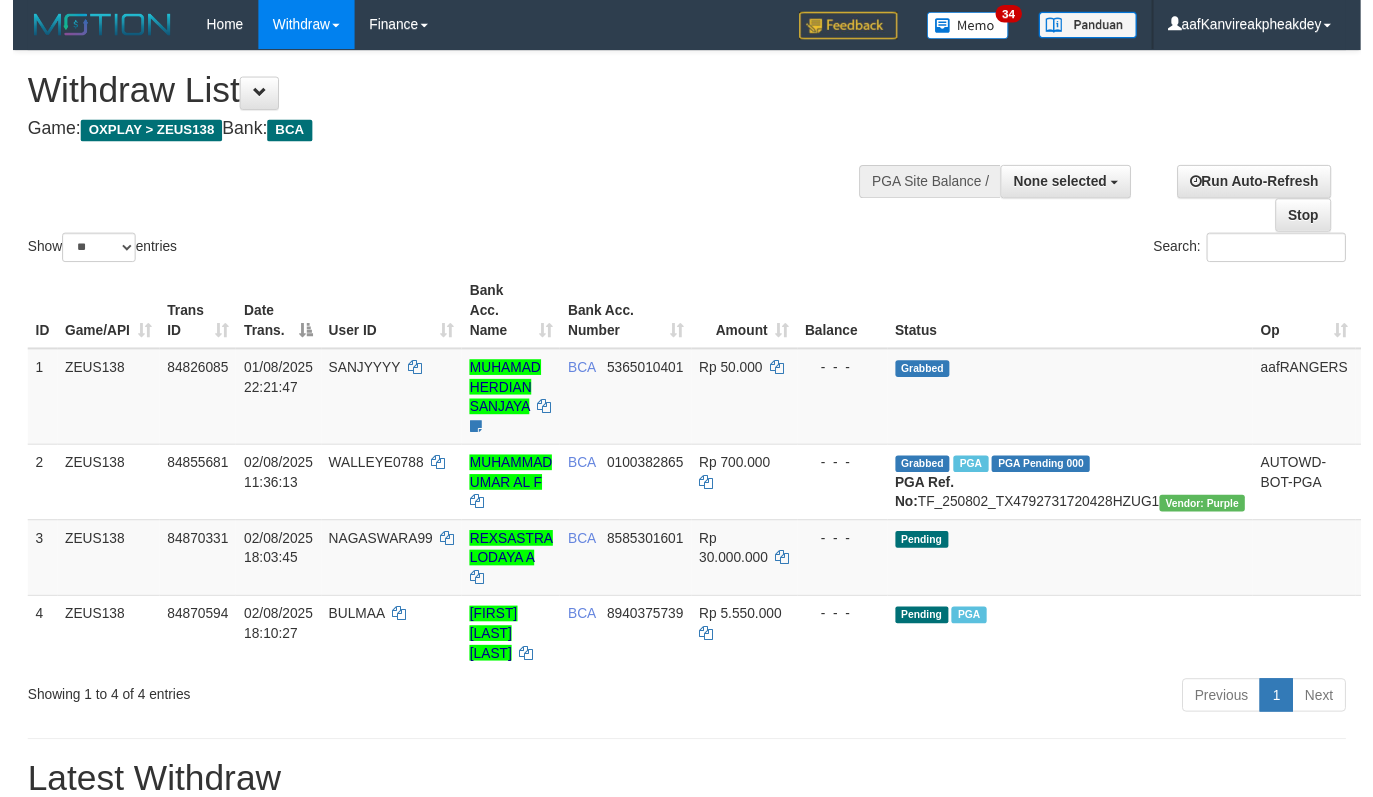 scroll, scrollTop: 0, scrollLeft: 0, axis: both 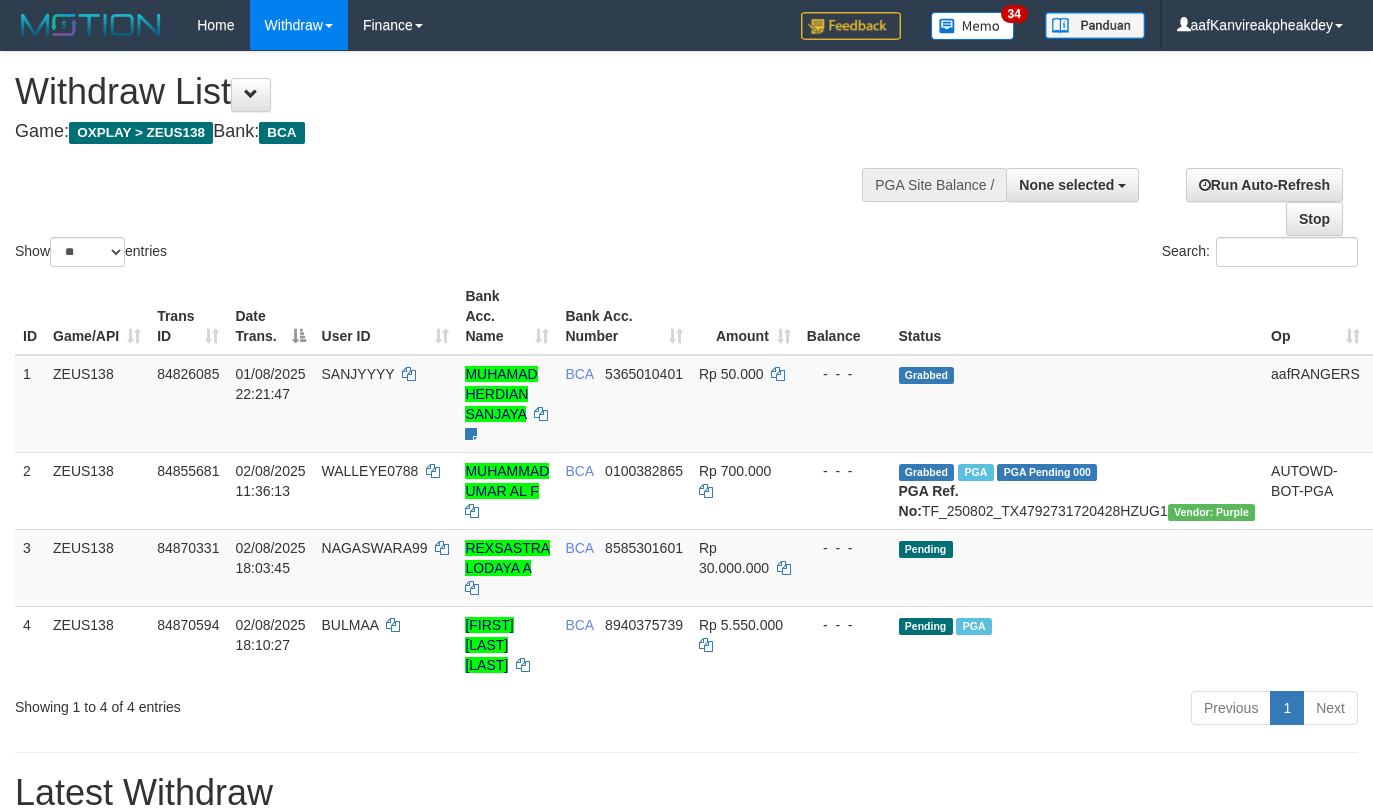 select 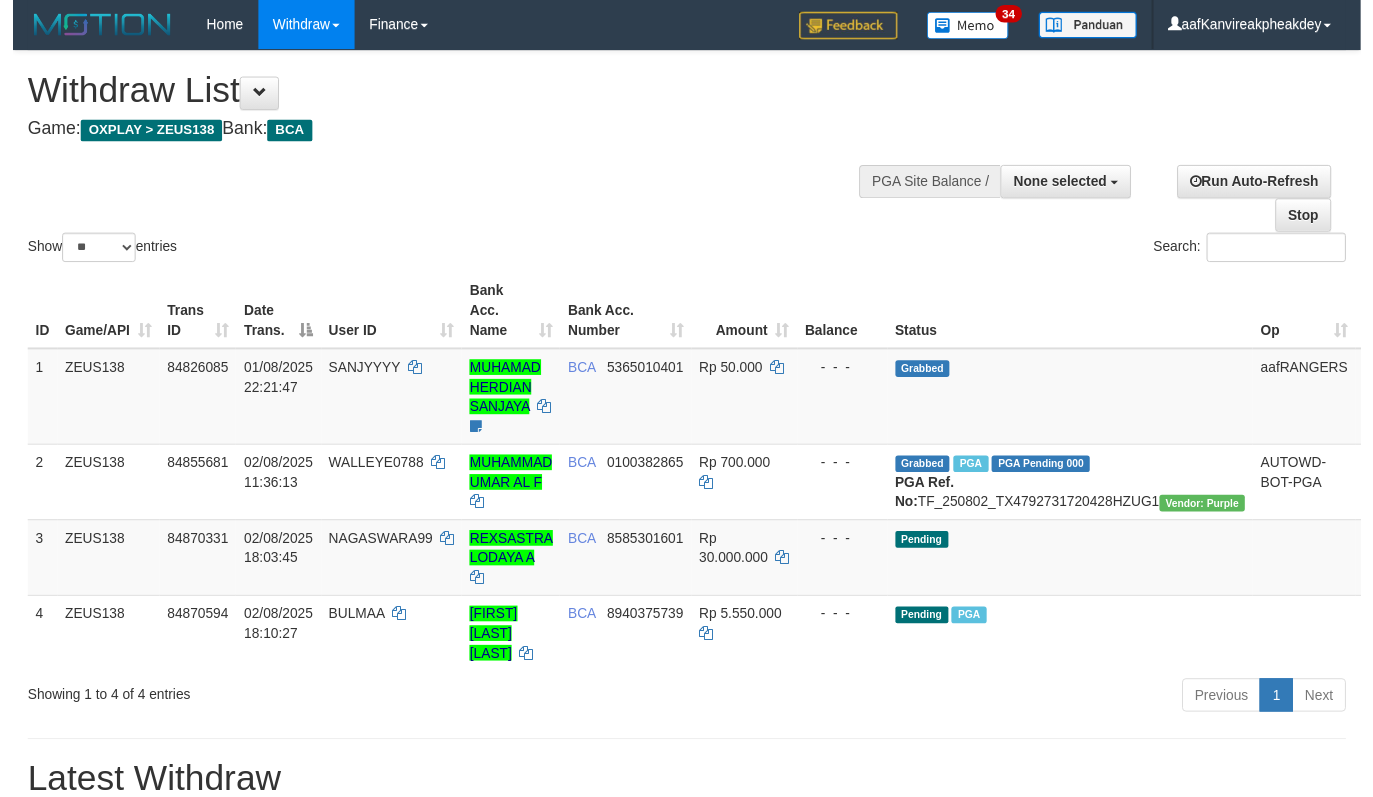 scroll, scrollTop: 0, scrollLeft: 0, axis: both 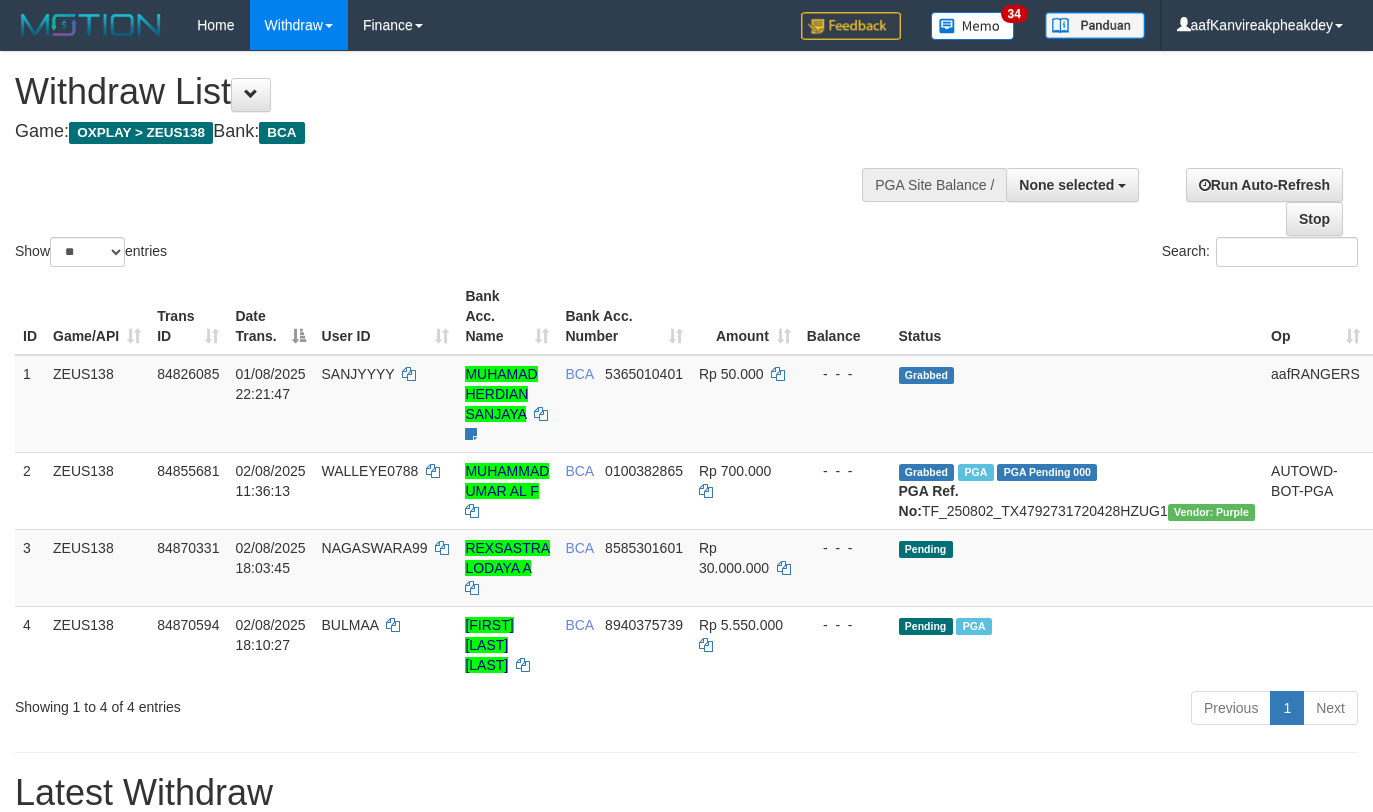 select 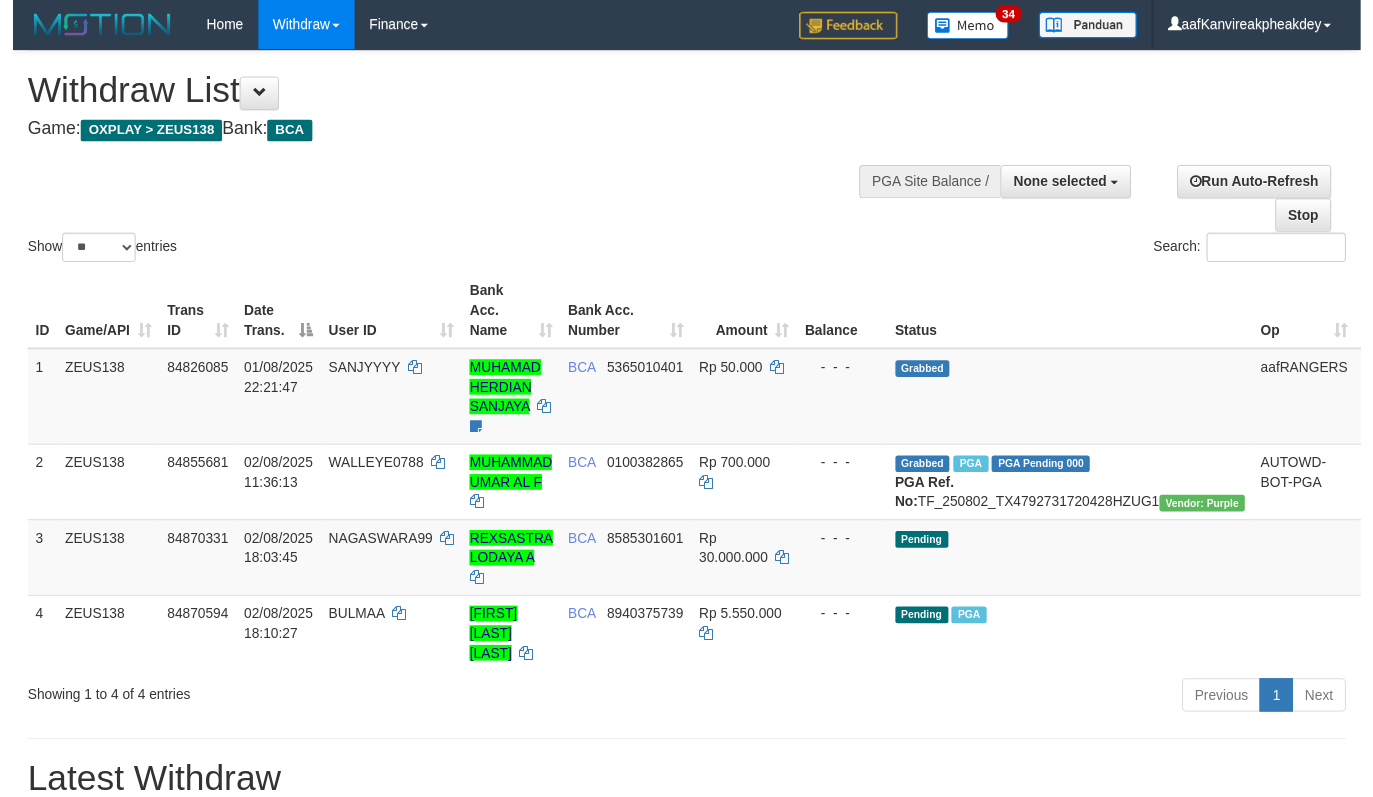 scroll, scrollTop: 0, scrollLeft: 0, axis: both 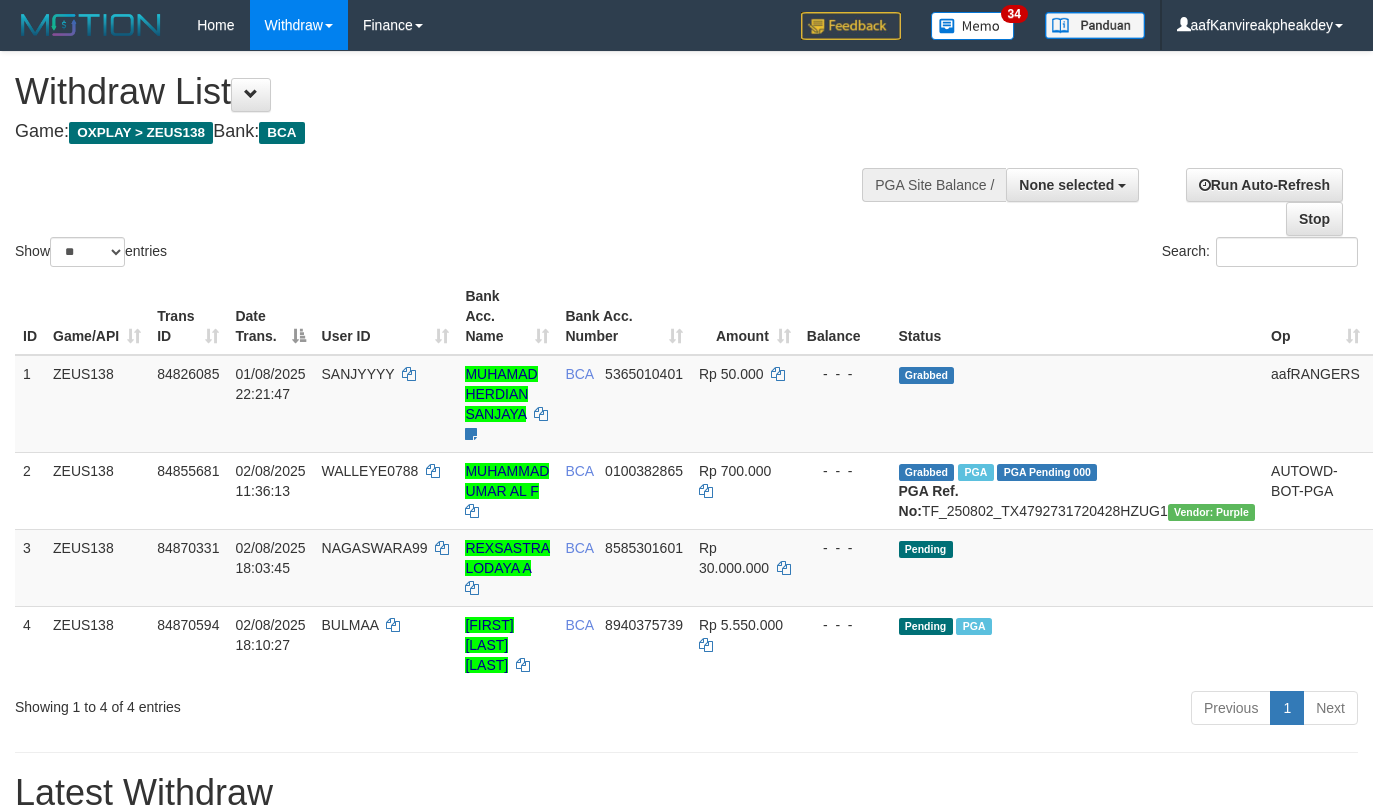 select 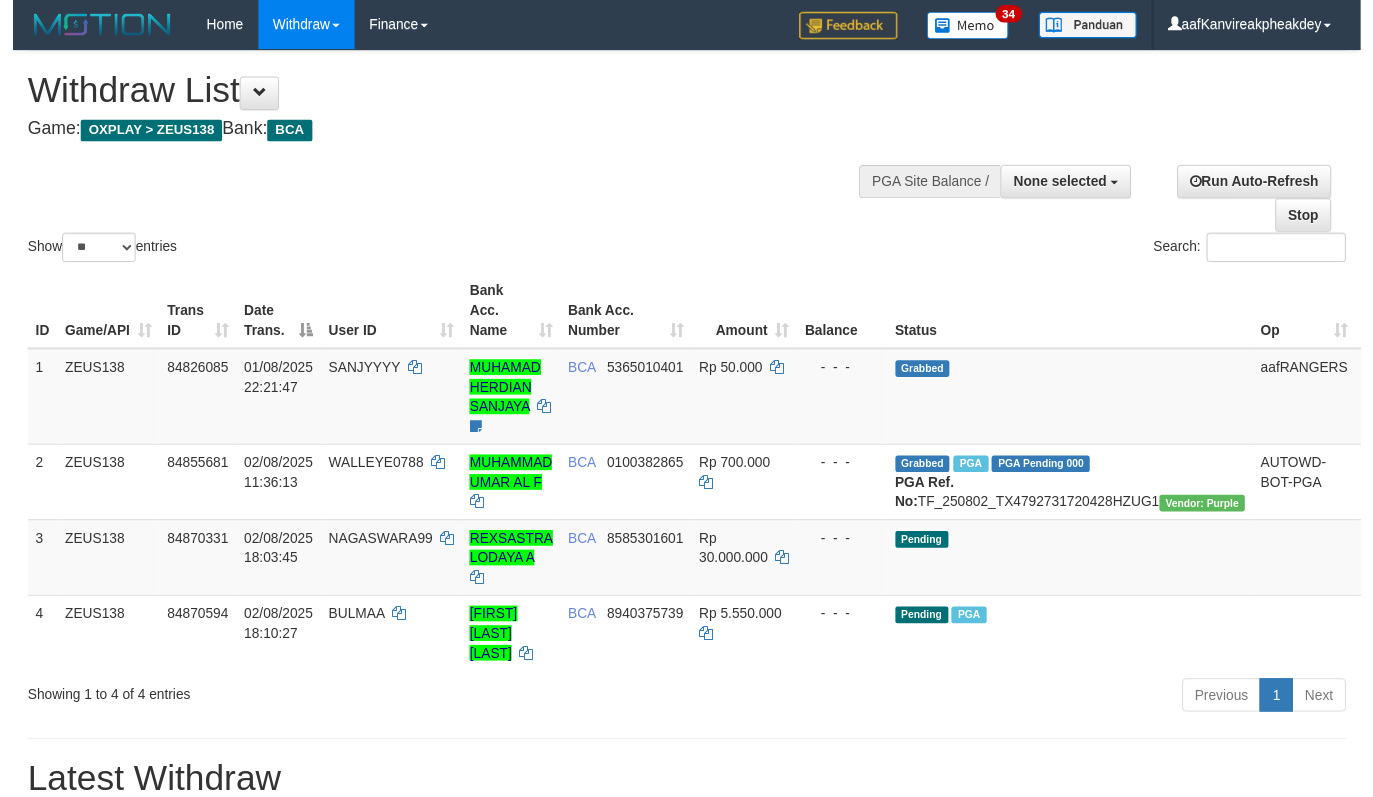 scroll, scrollTop: 0, scrollLeft: 0, axis: both 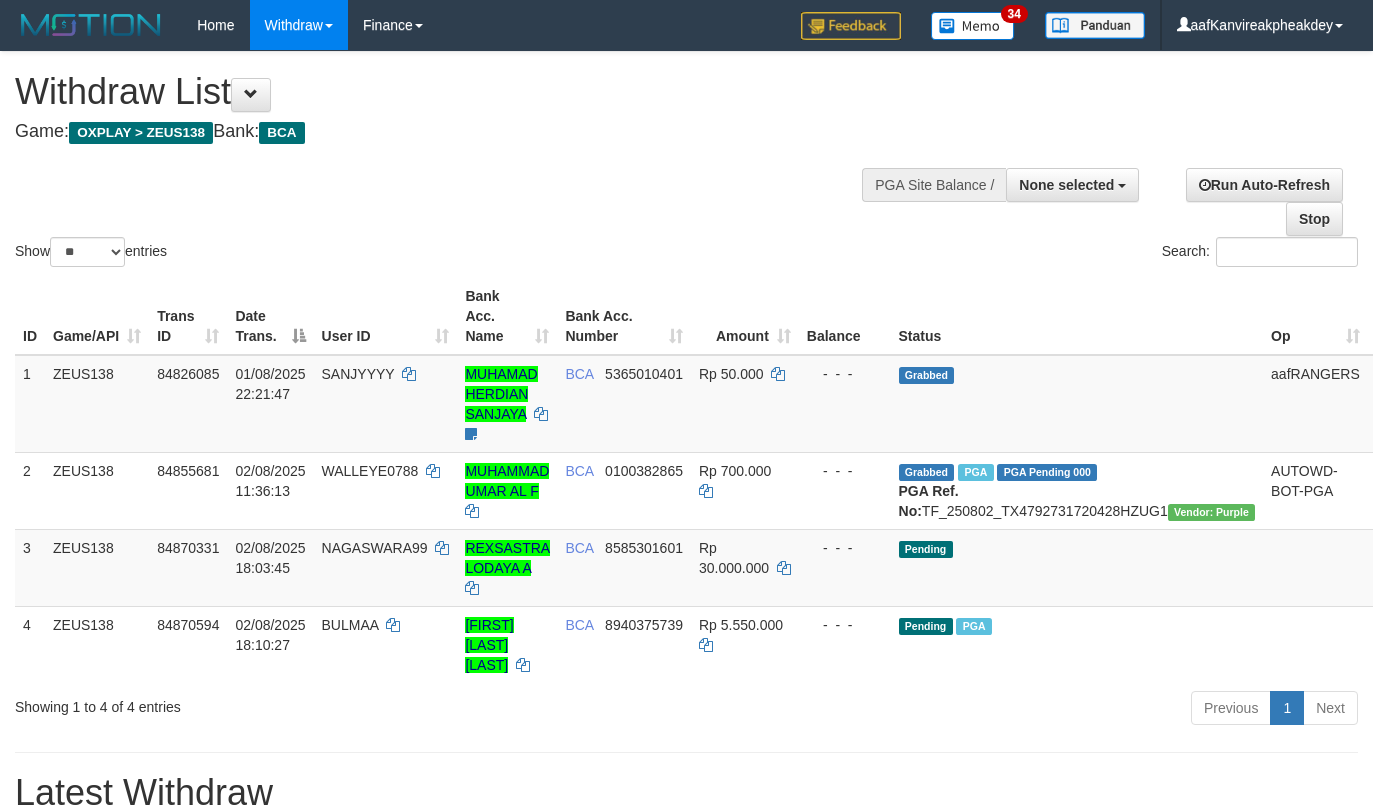 select 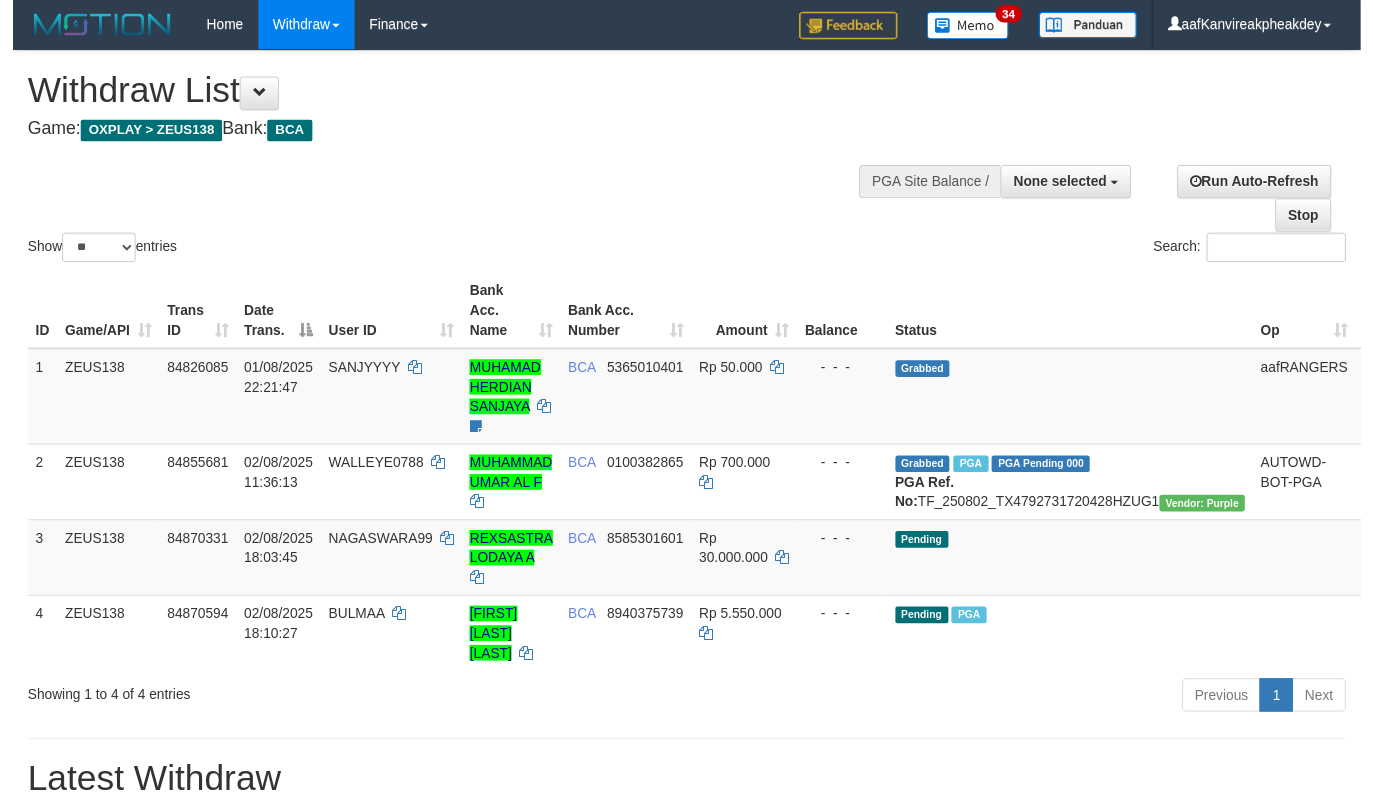 scroll, scrollTop: 0, scrollLeft: 0, axis: both 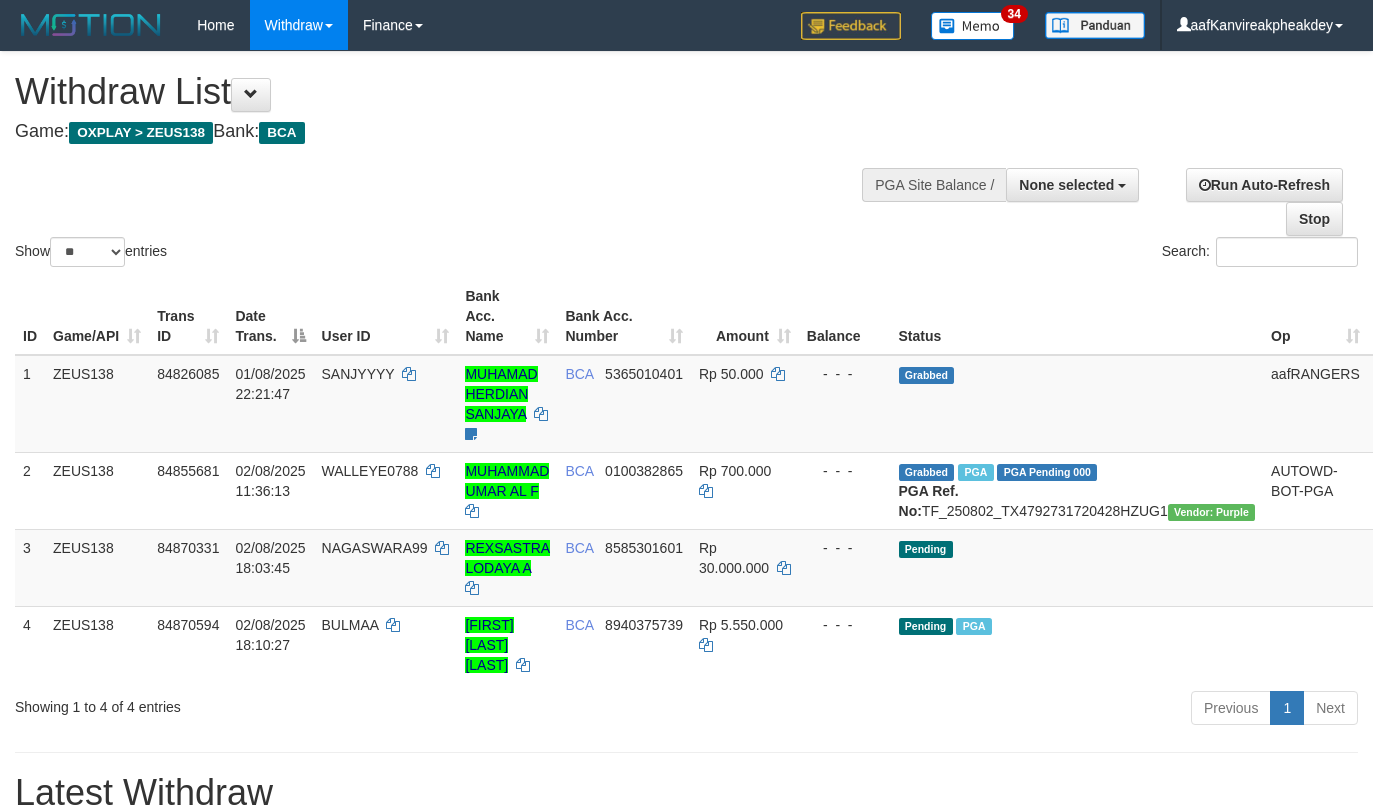 select 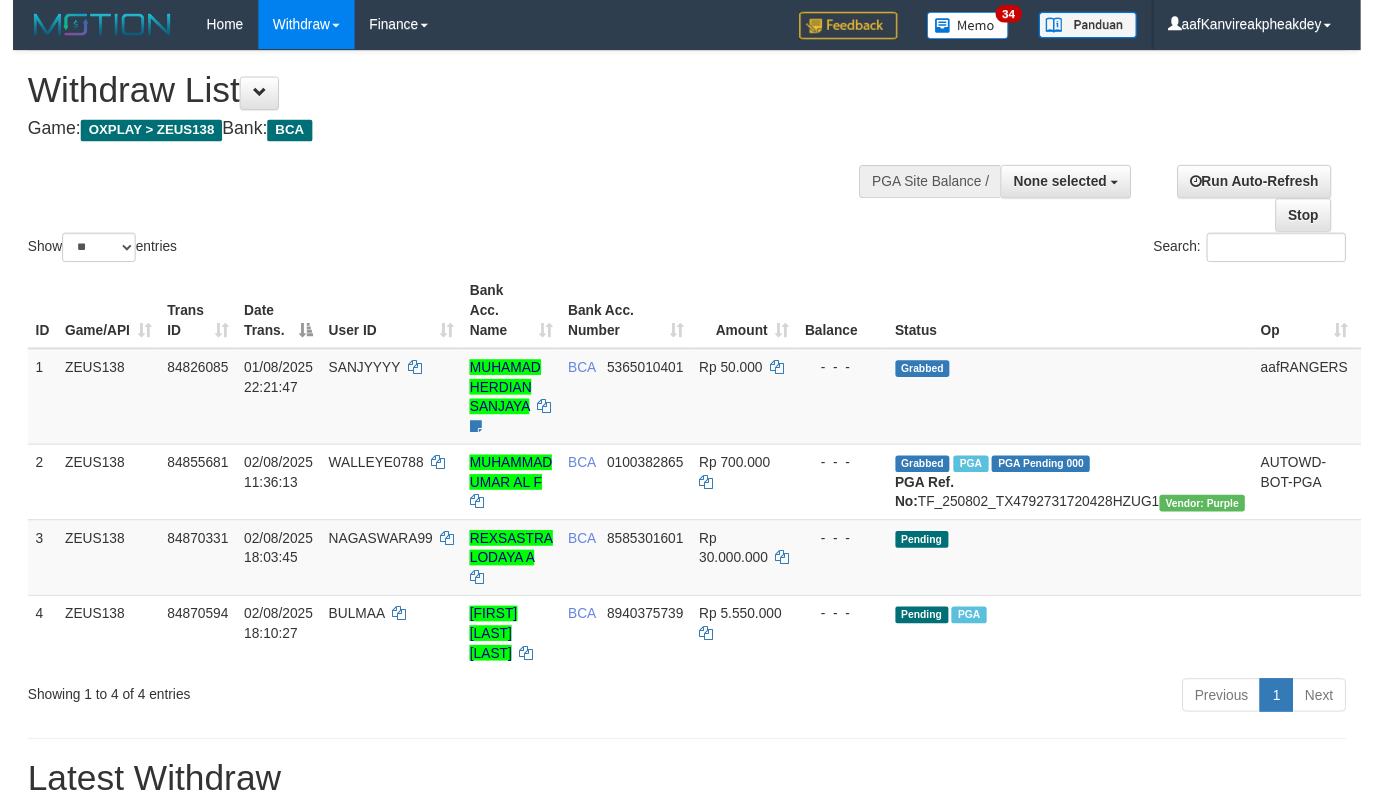 scroll, scrollTop: 0, scrollLeft: 0, axis: both 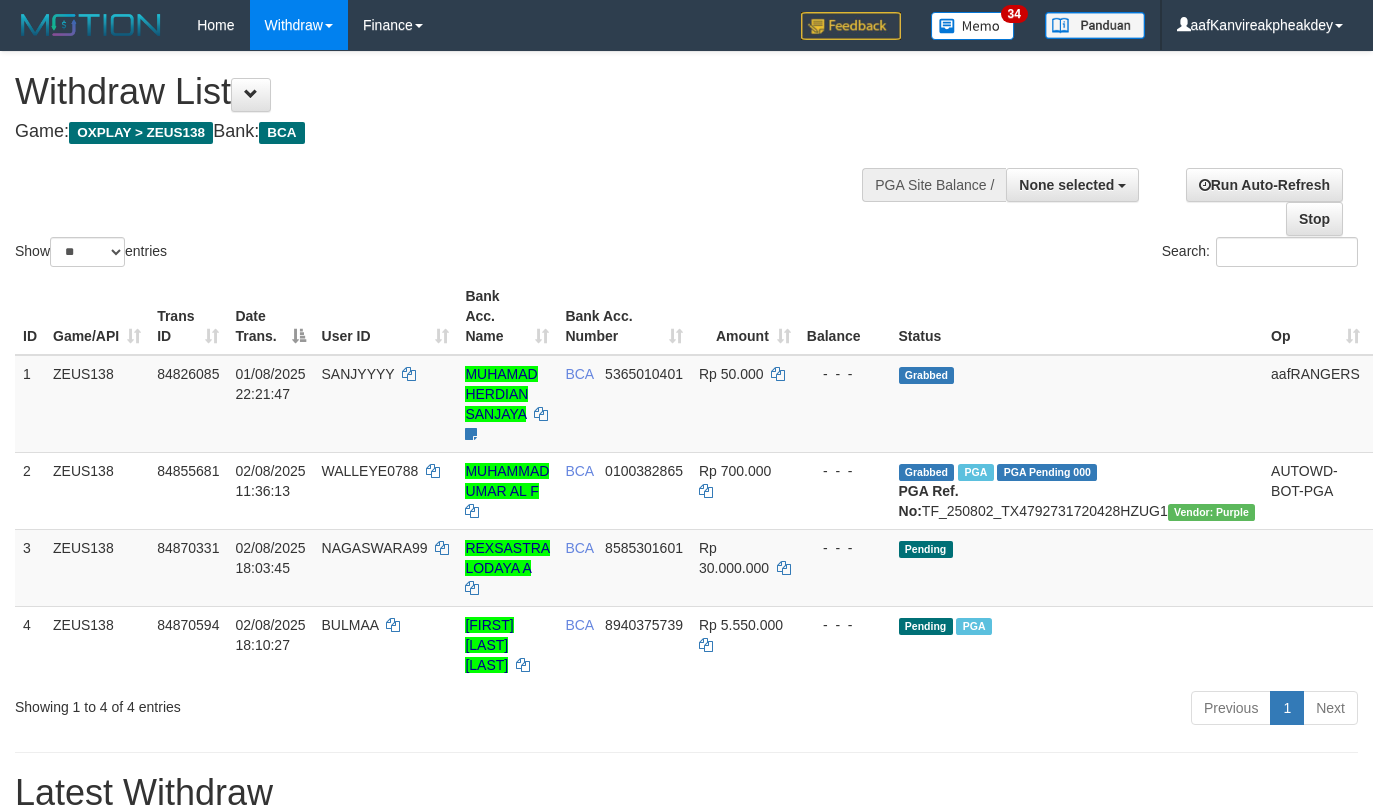 select 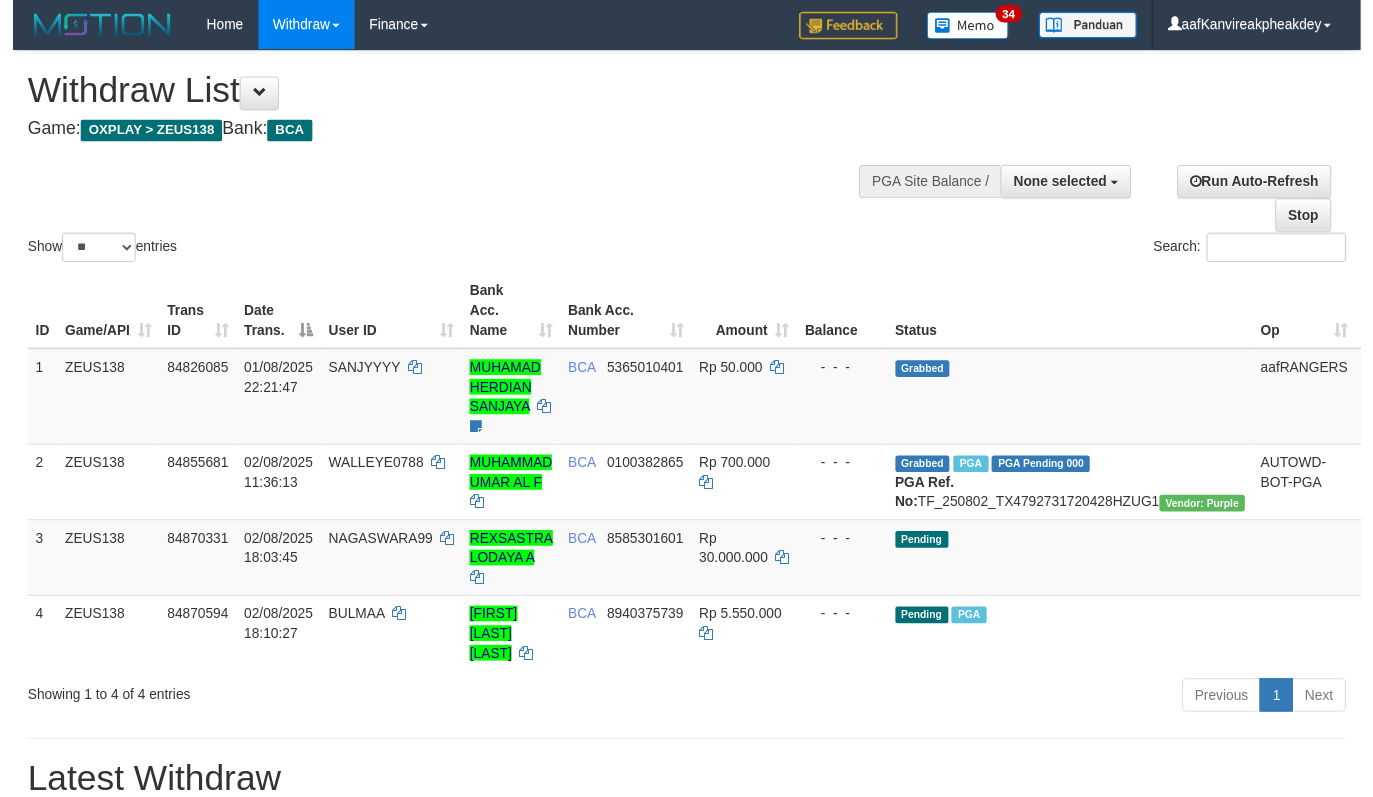 scroll, scrollTop: 0, scrollLeft: 0, axis: both 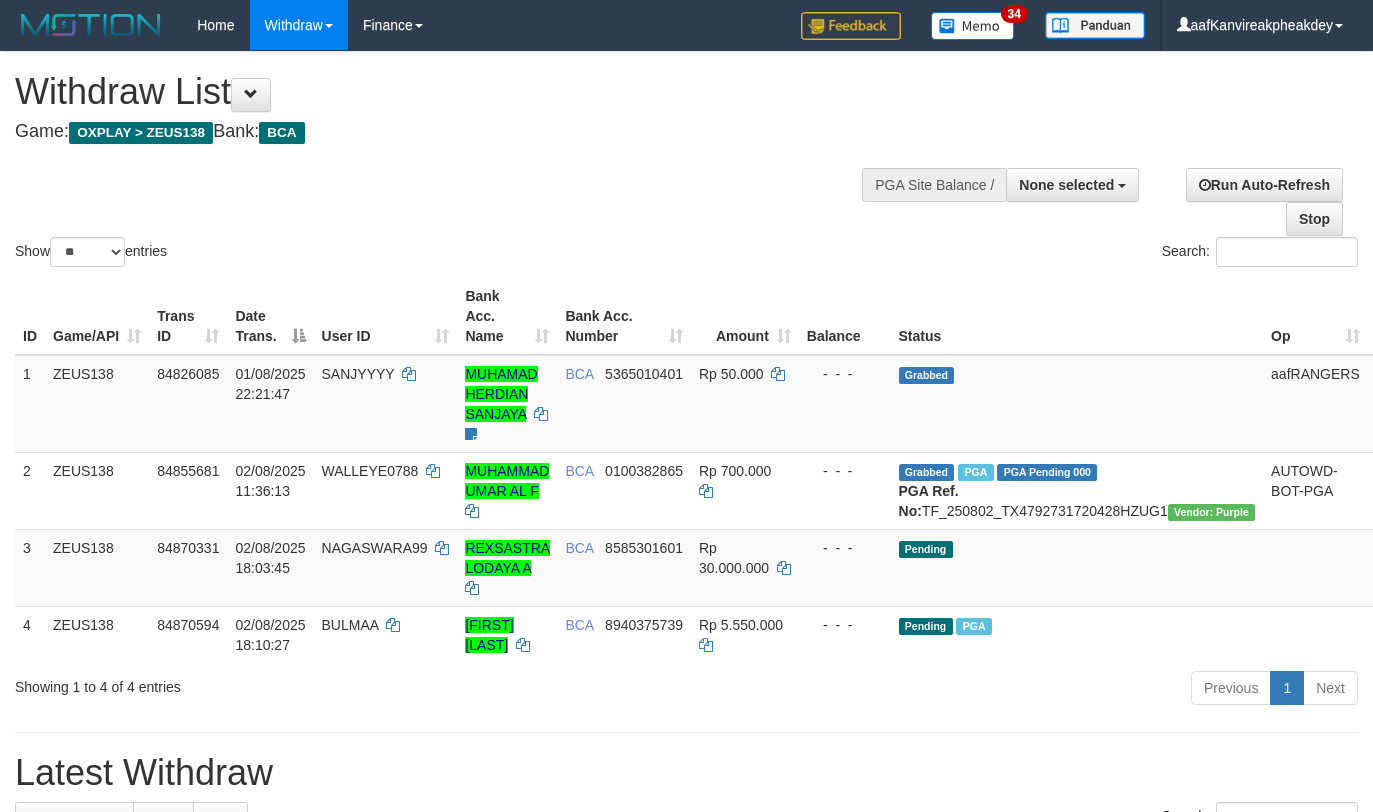 select 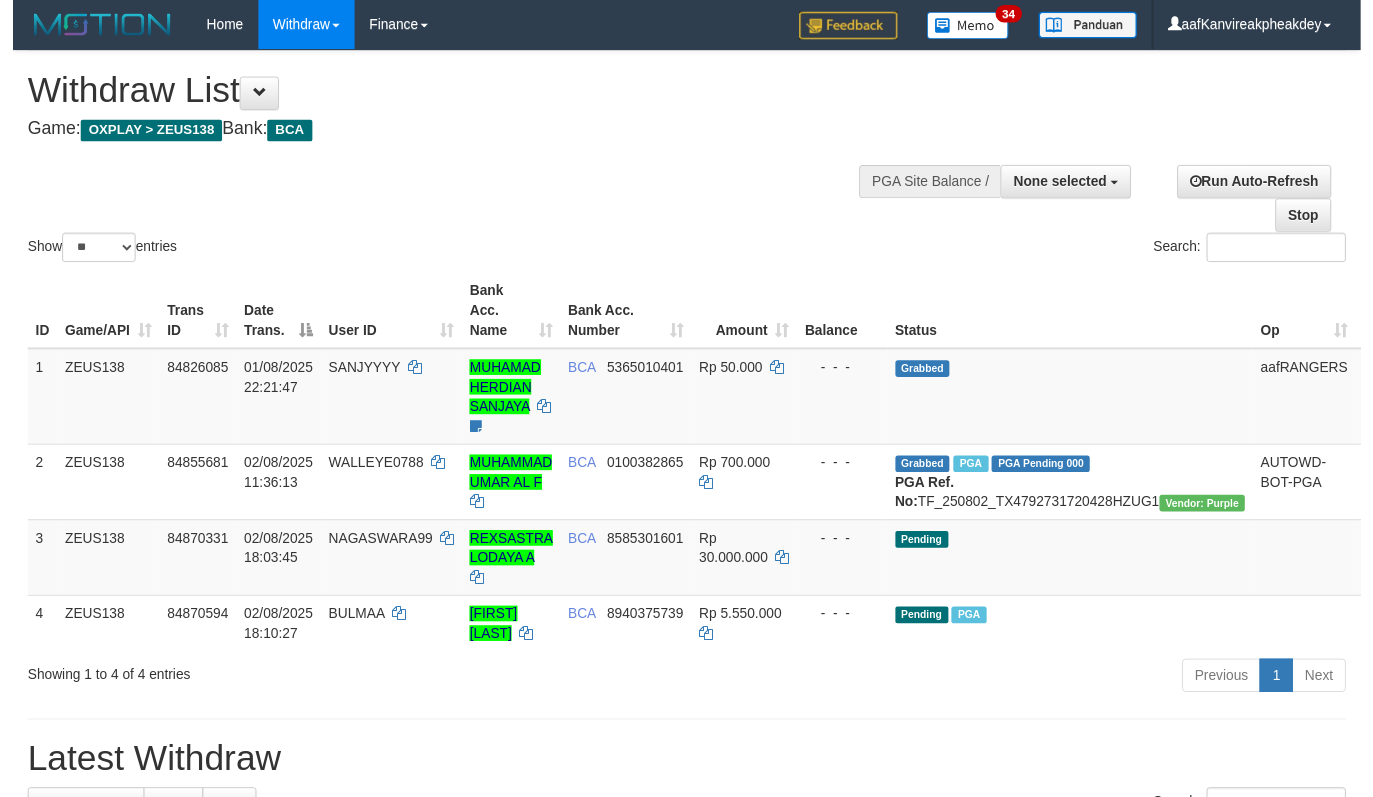 scroll, scrollTop: 0, scrollLeft: 0, axis: both 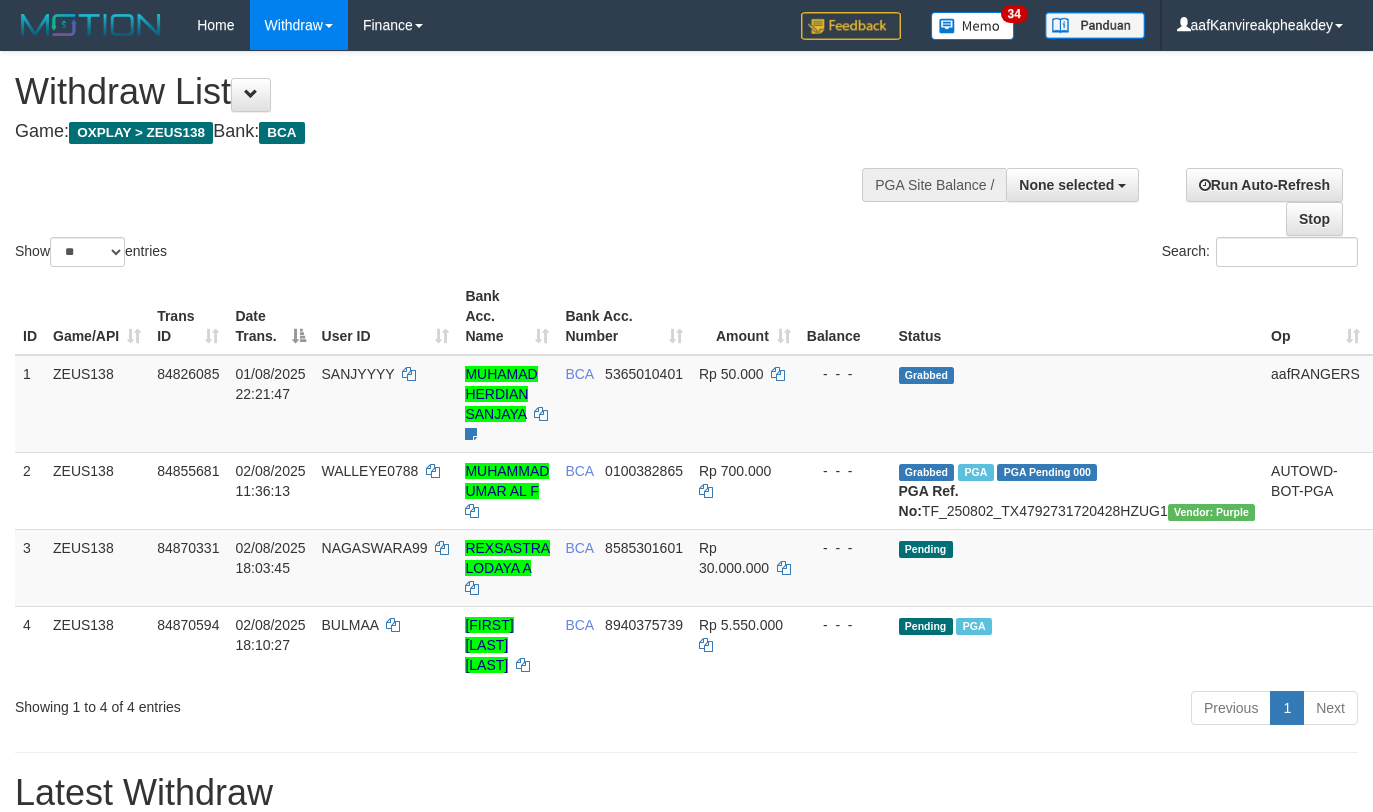 select 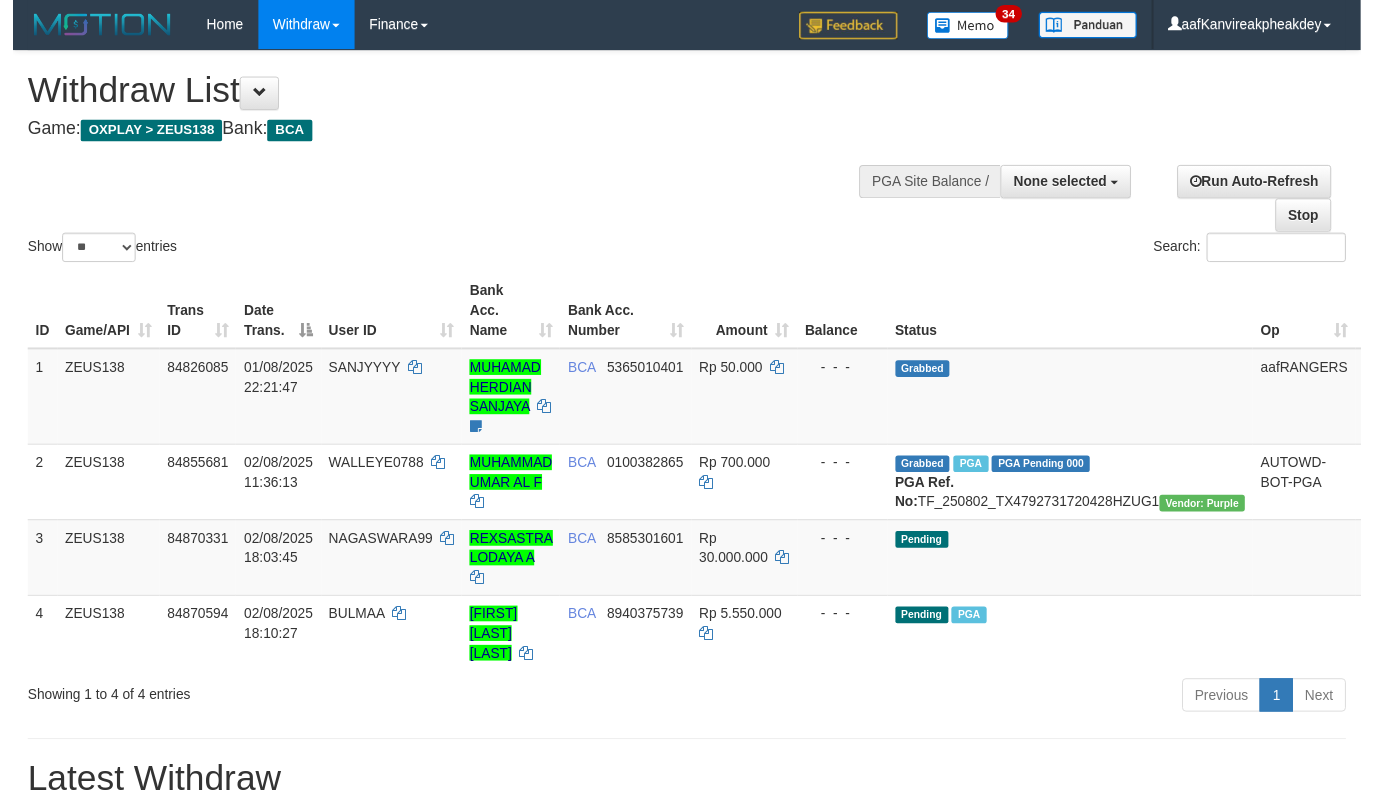 scroll, scrollTop: 0, scrollLeft: 0, axis: both 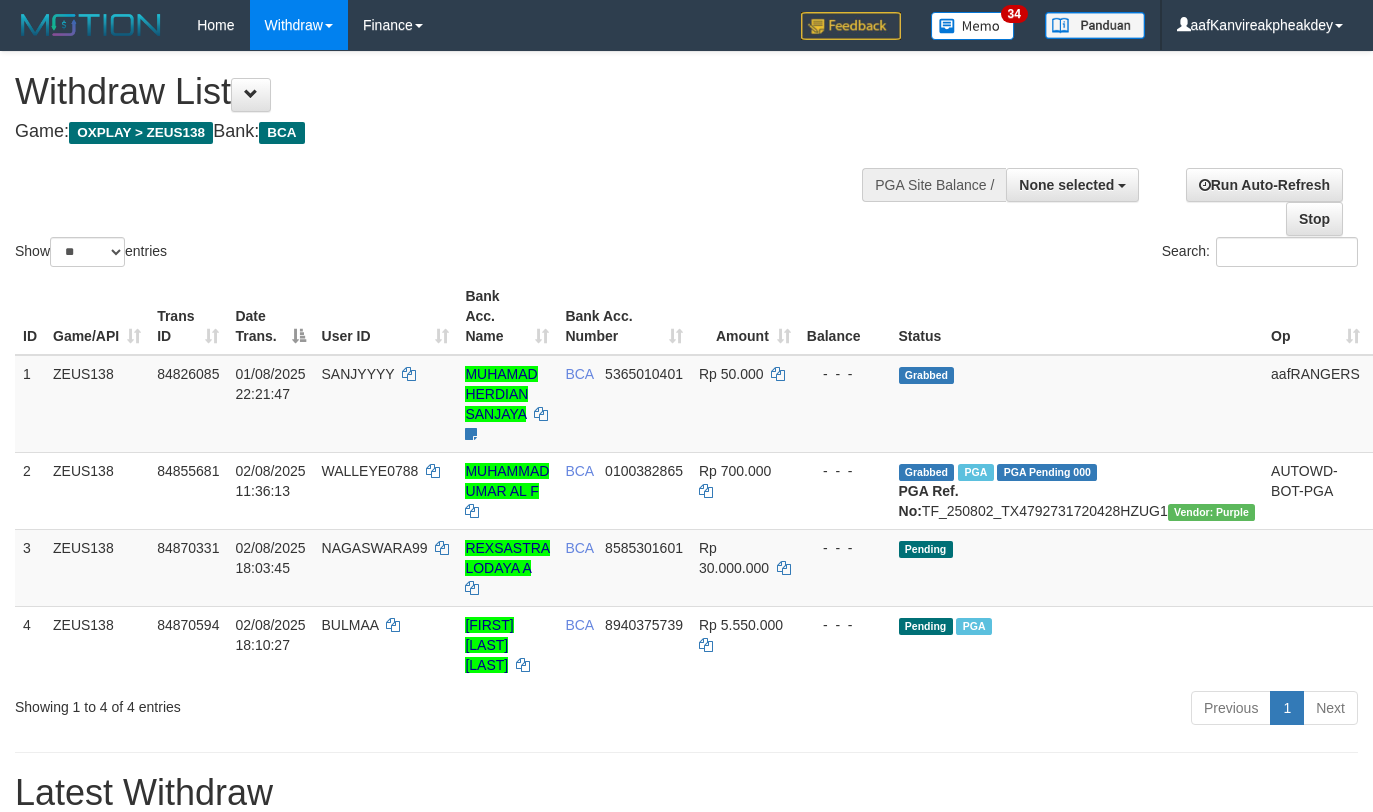 select 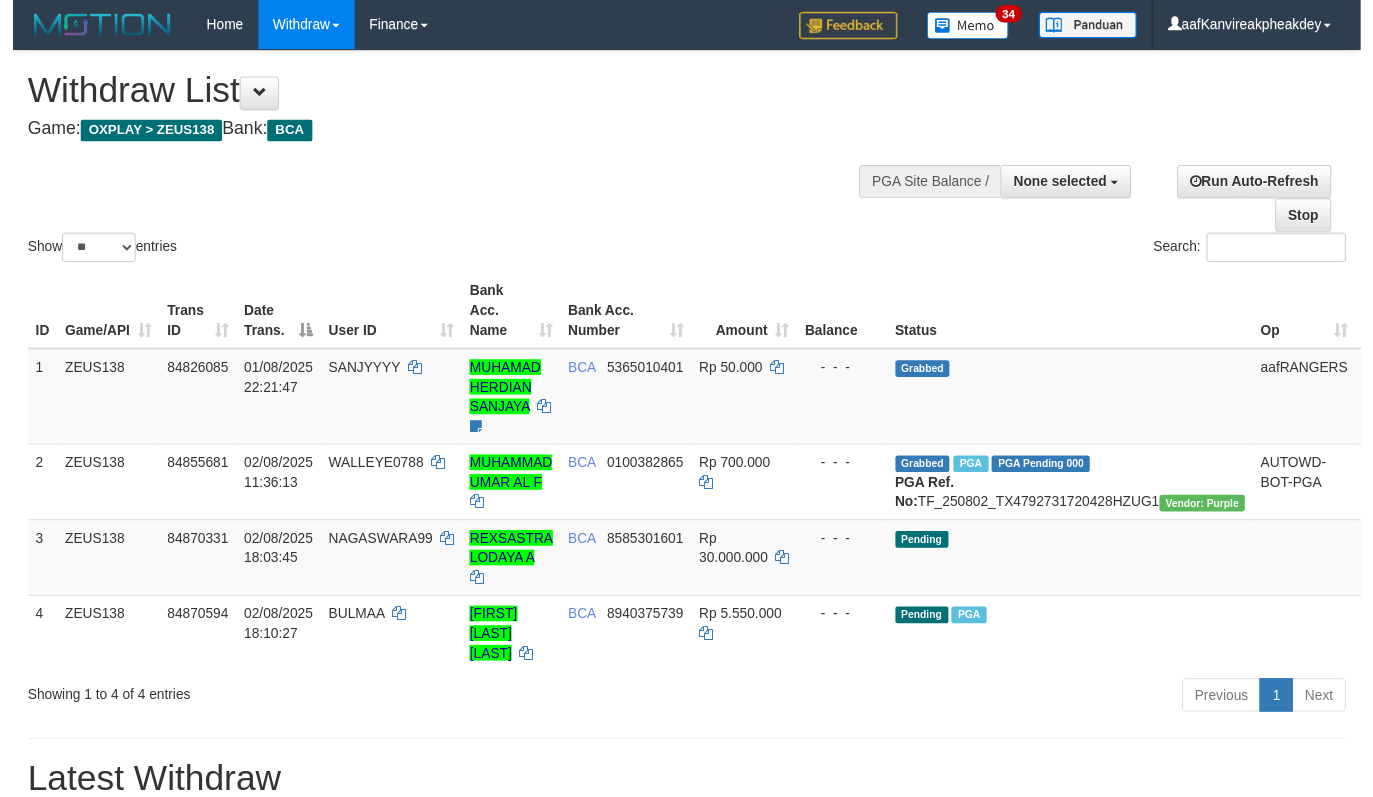 scroll, scrollTop: 0, scrollLeft: 0, axis: both 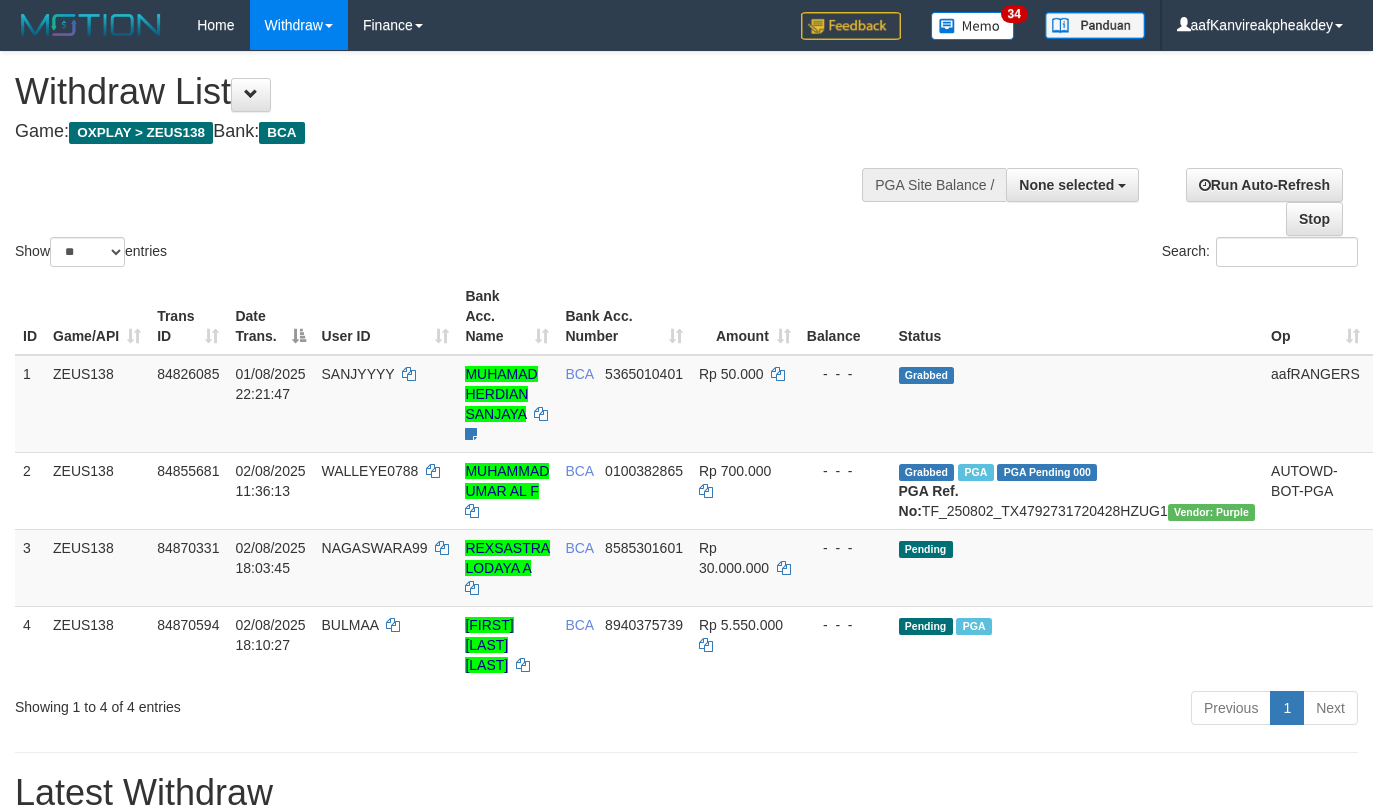 select 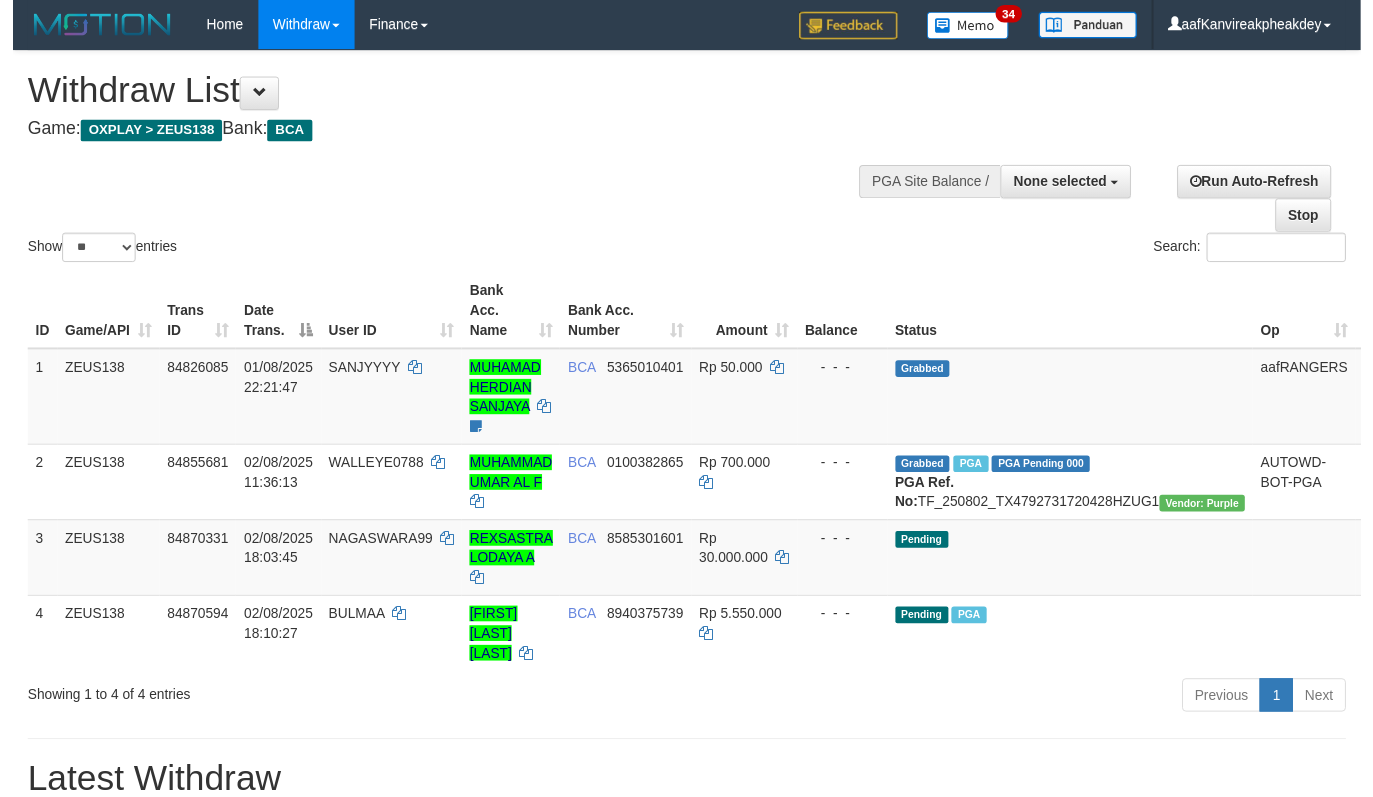 scroll, scrollTop: 0, scrollLeft: 0, axis: both 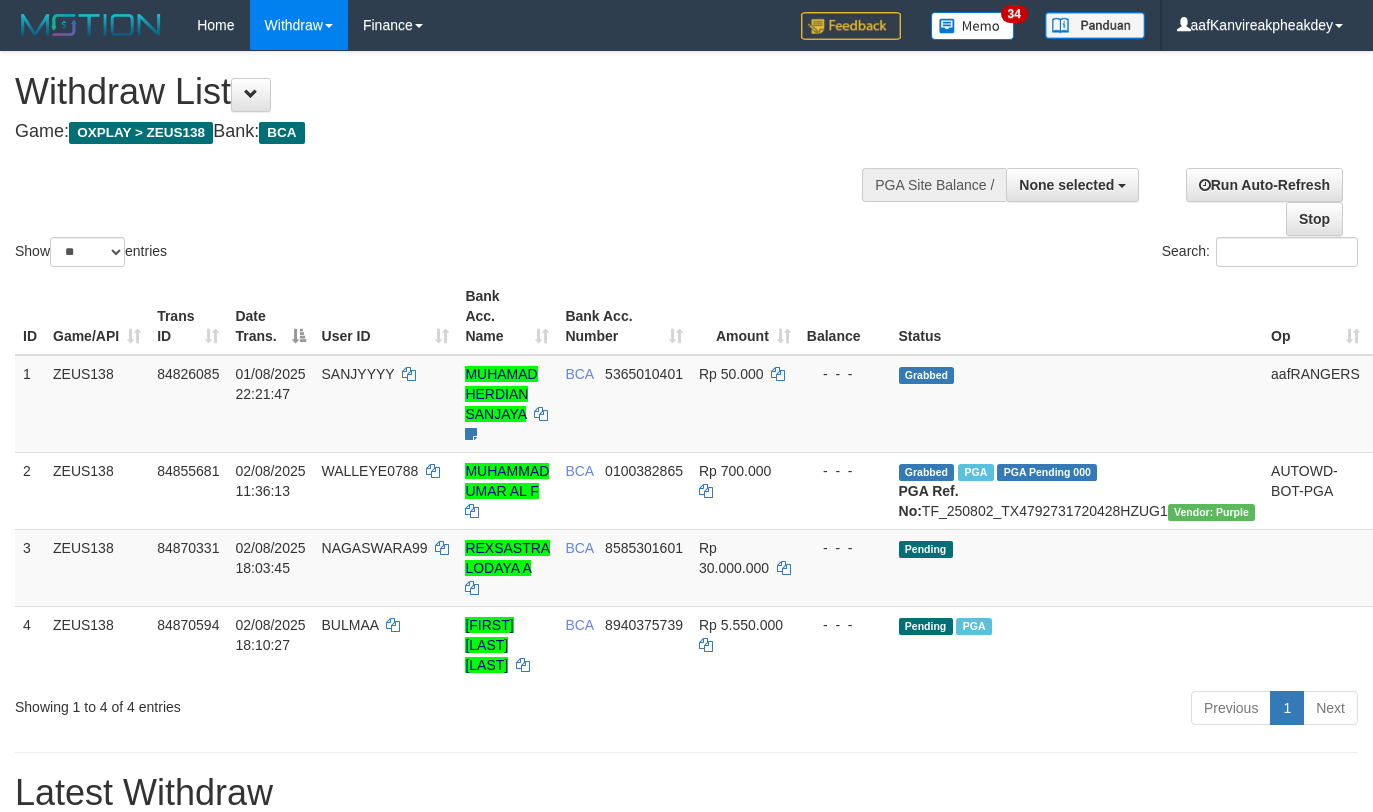 select 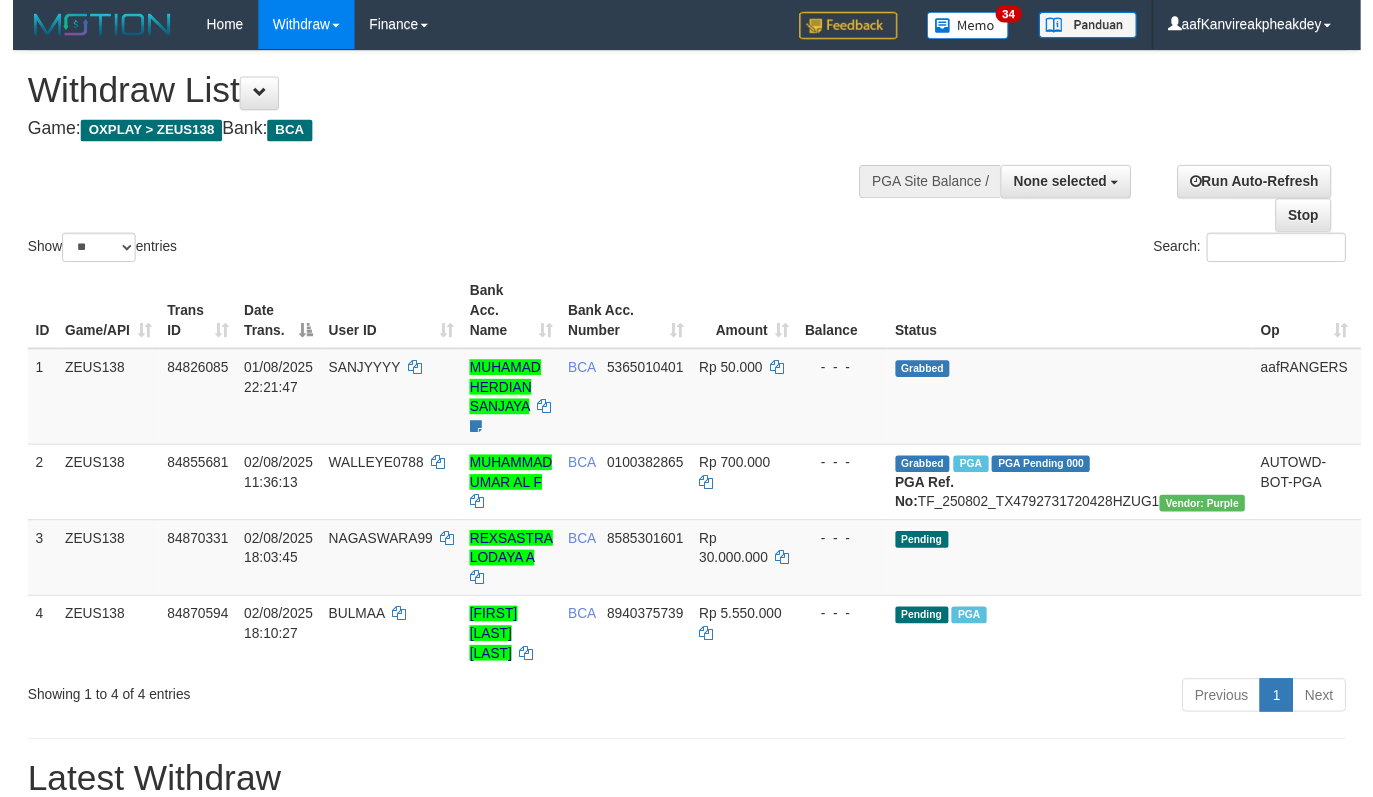 scroll, scrollTop: 0, scrollLeft: 0, axis: both 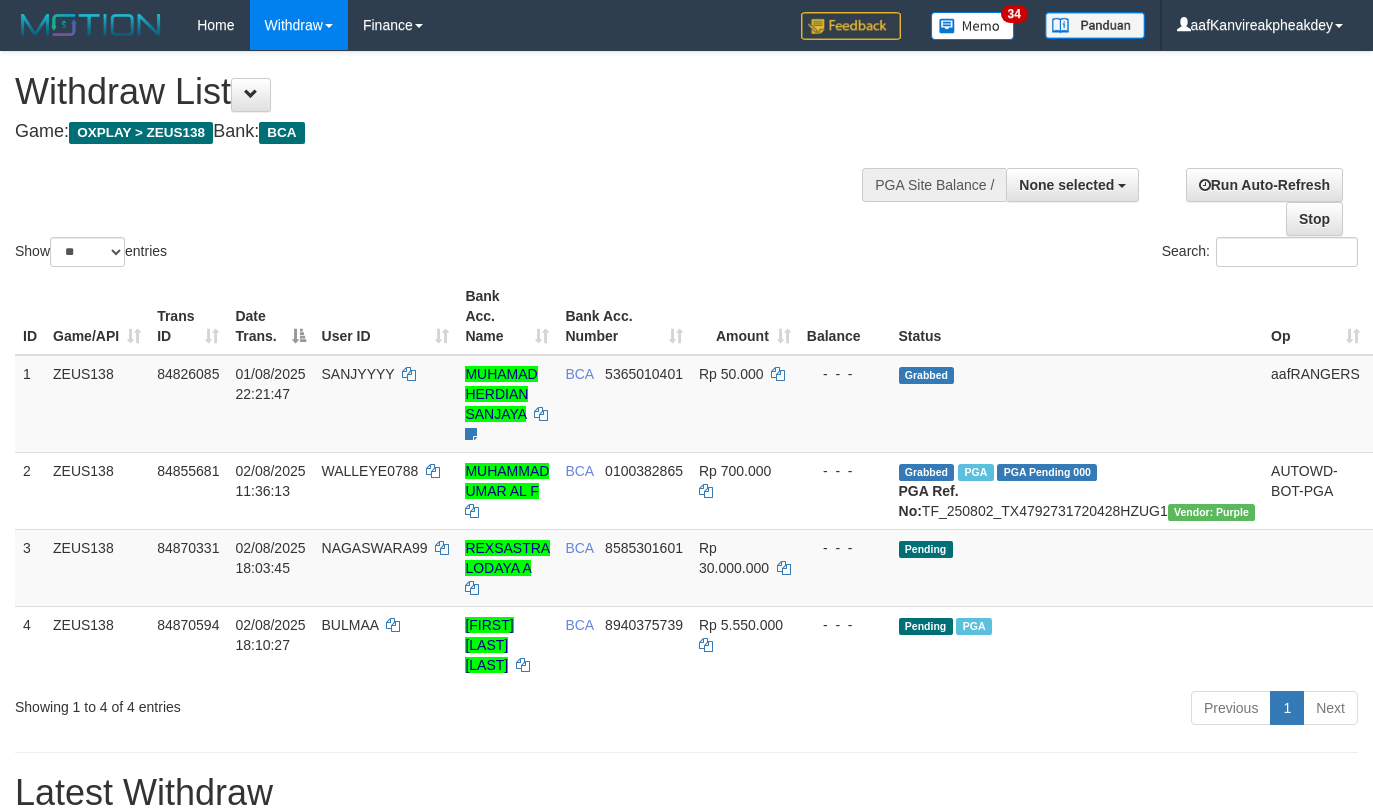 select 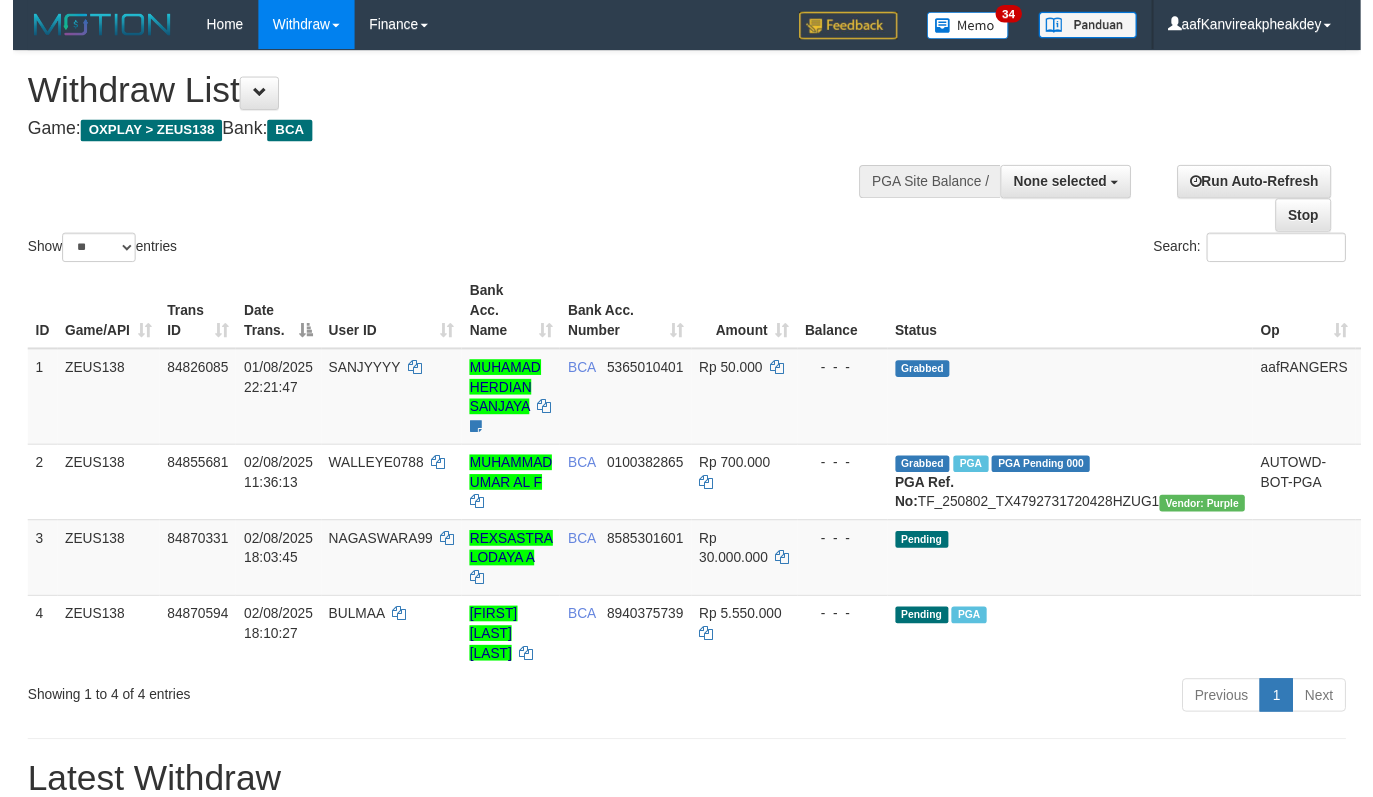 scroll, scrollTop: 0, scrollLeft: 0, axis: both 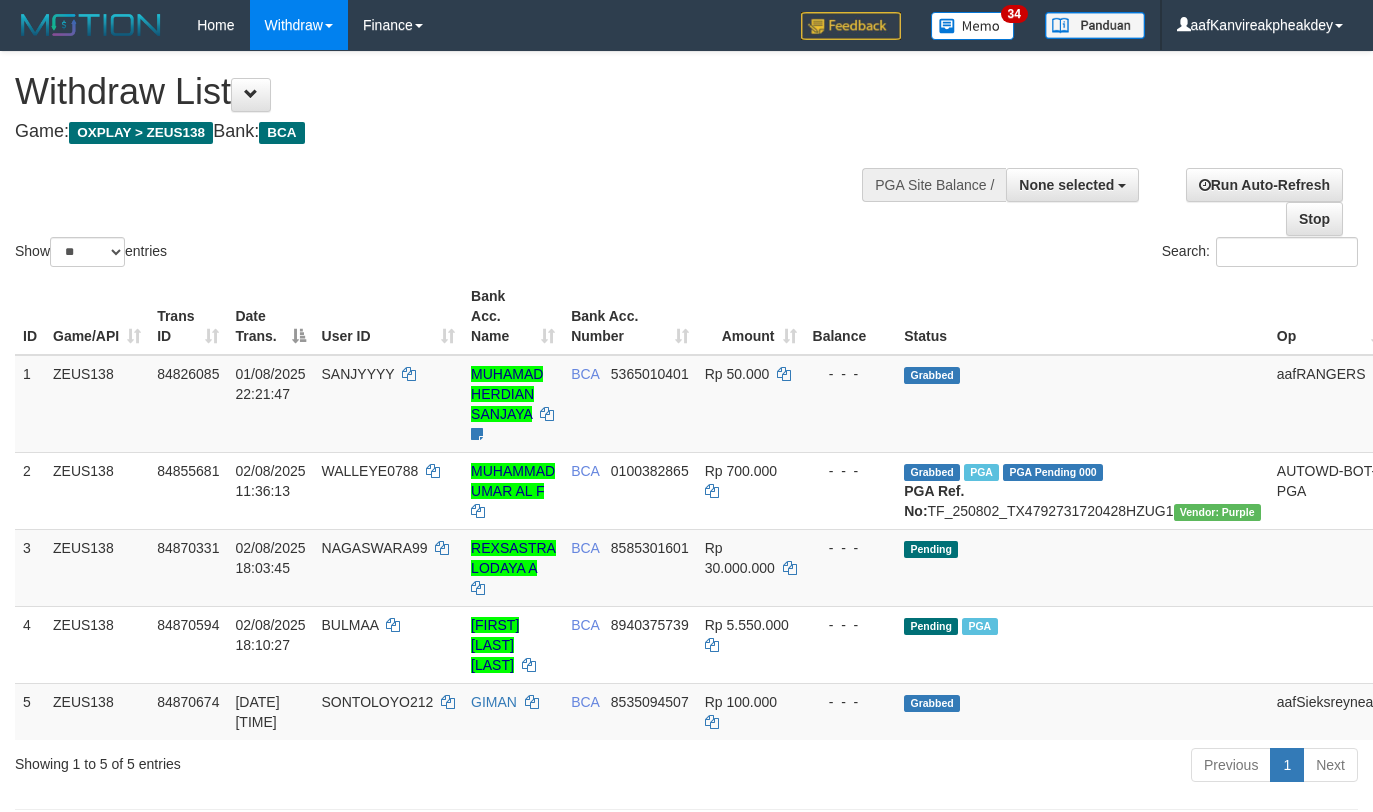 select 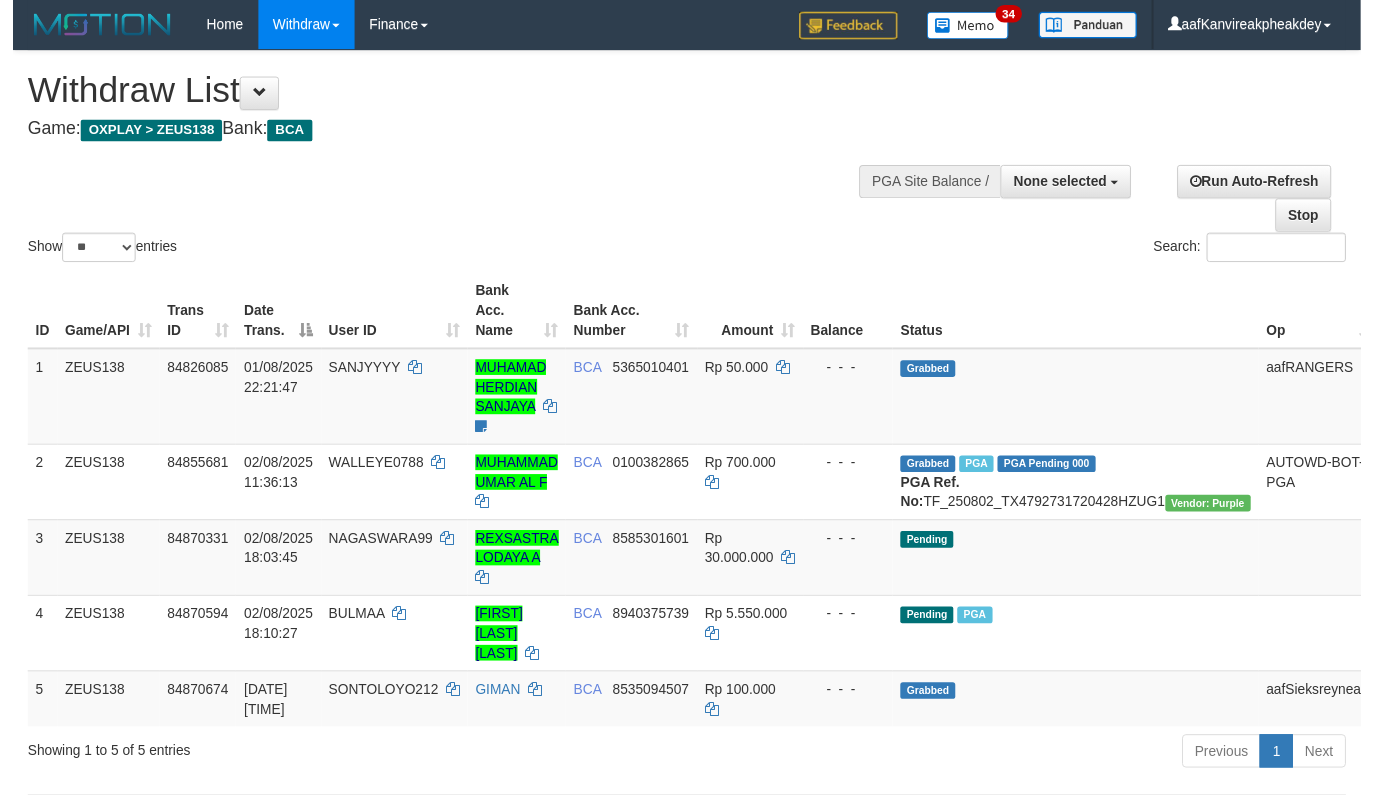 scroll, scrollTop: 0, scrollLeft: 0, axis: both 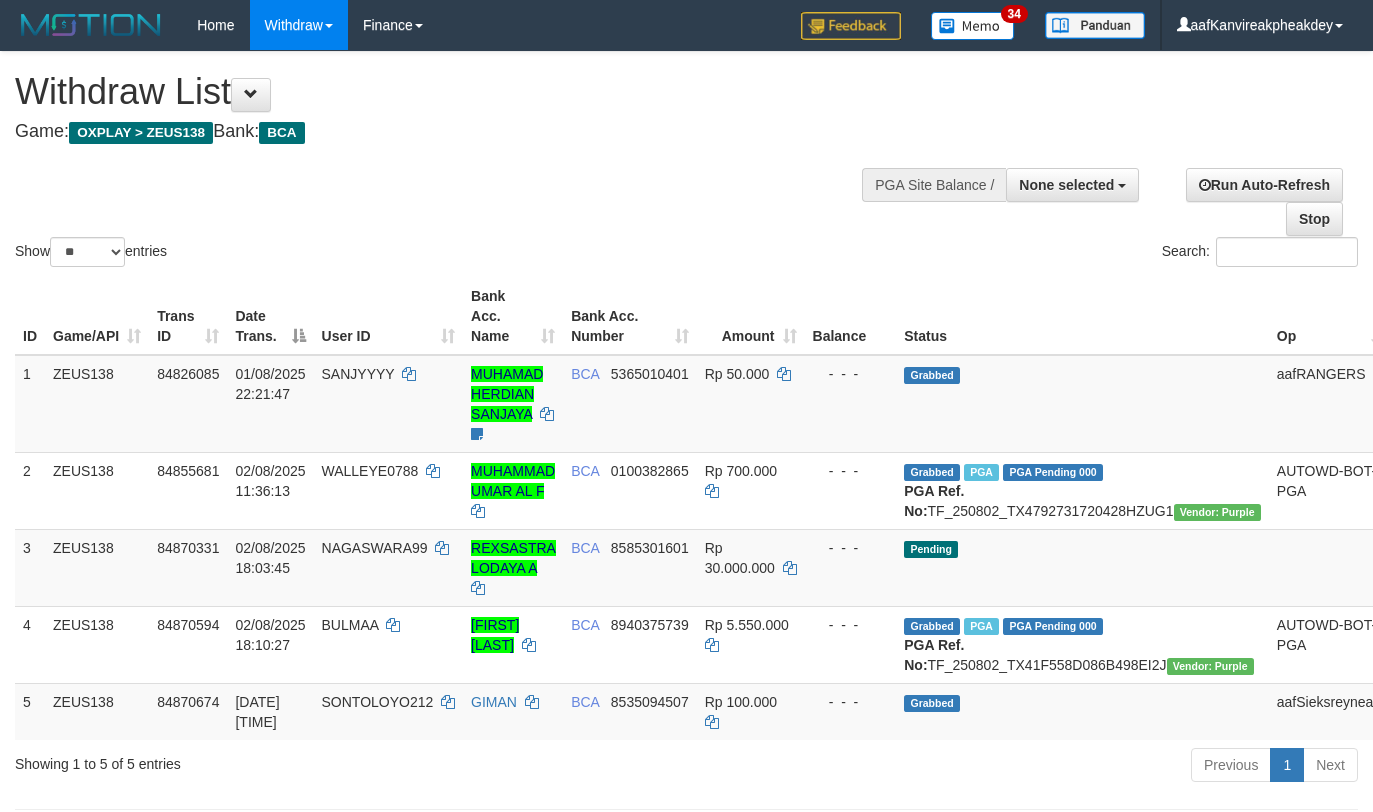 select 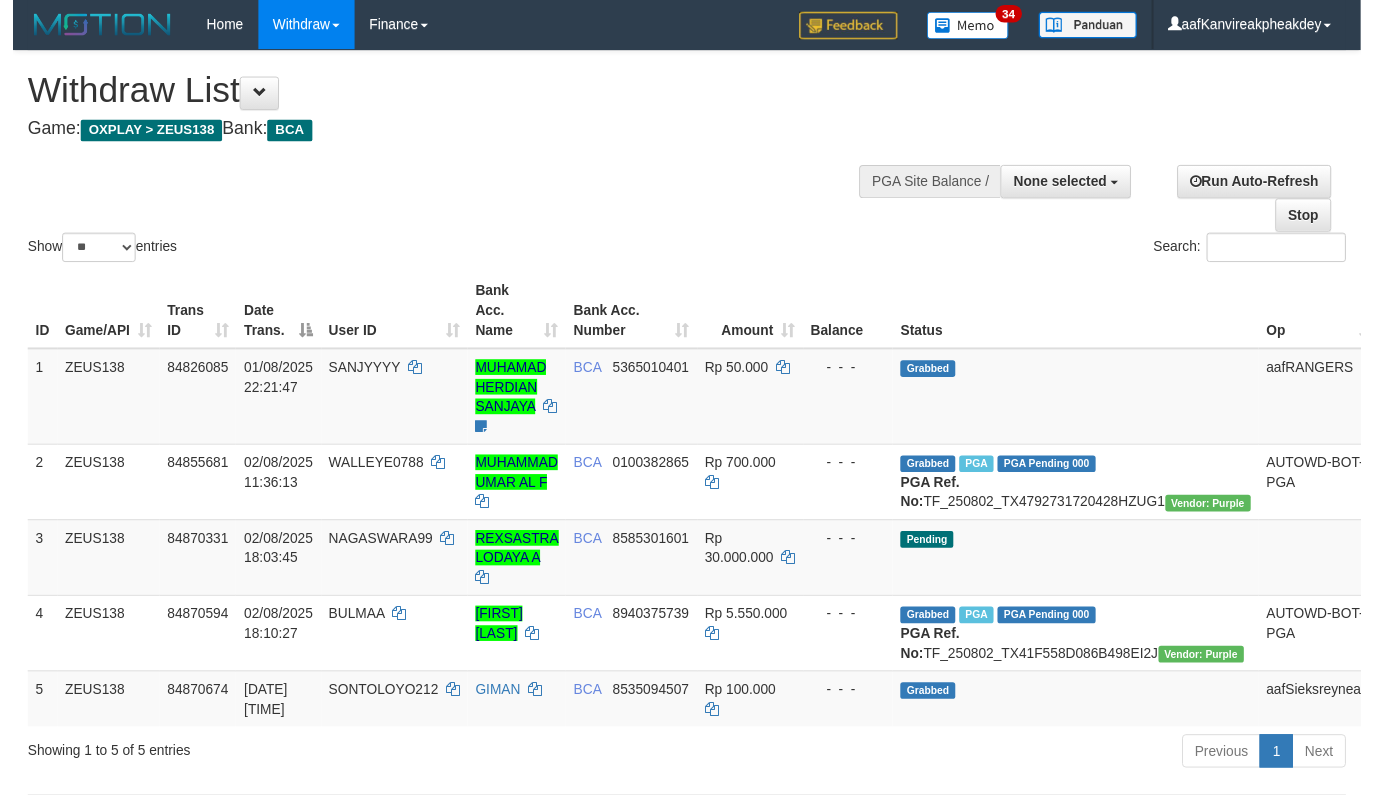 scroll, scrollTop: 0, scrollLeft: 0, axis: both 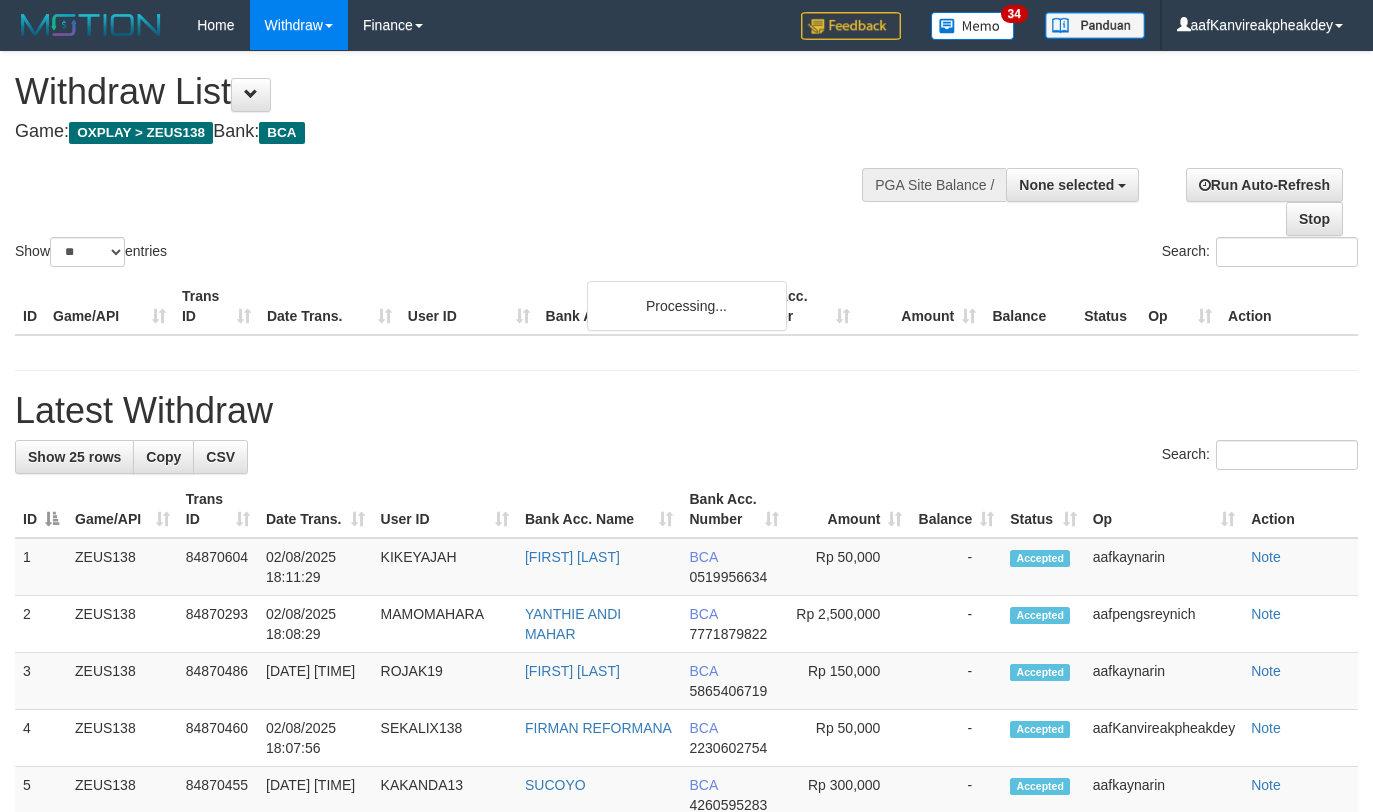 select 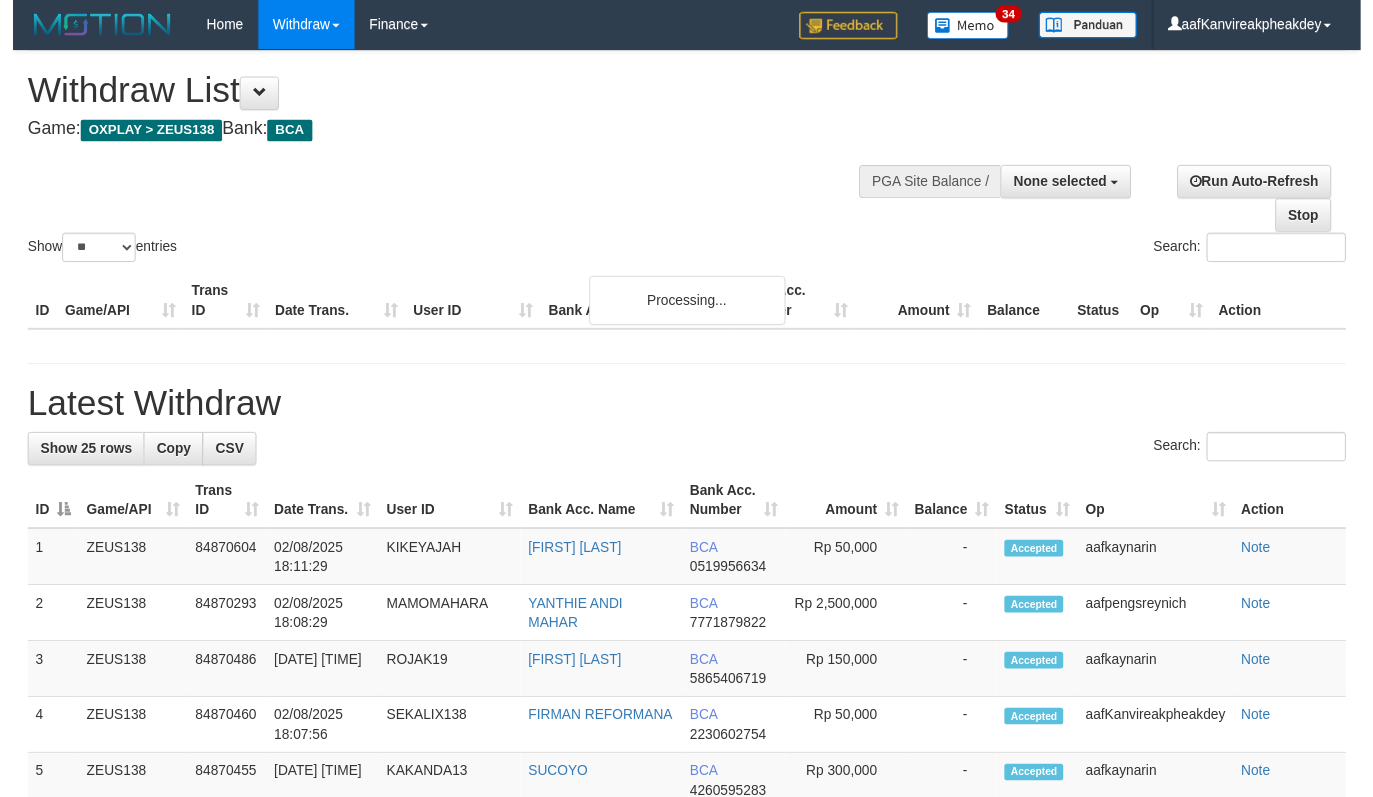 scroll, scrollTop: 0, scrollLeft: 0, axis: both 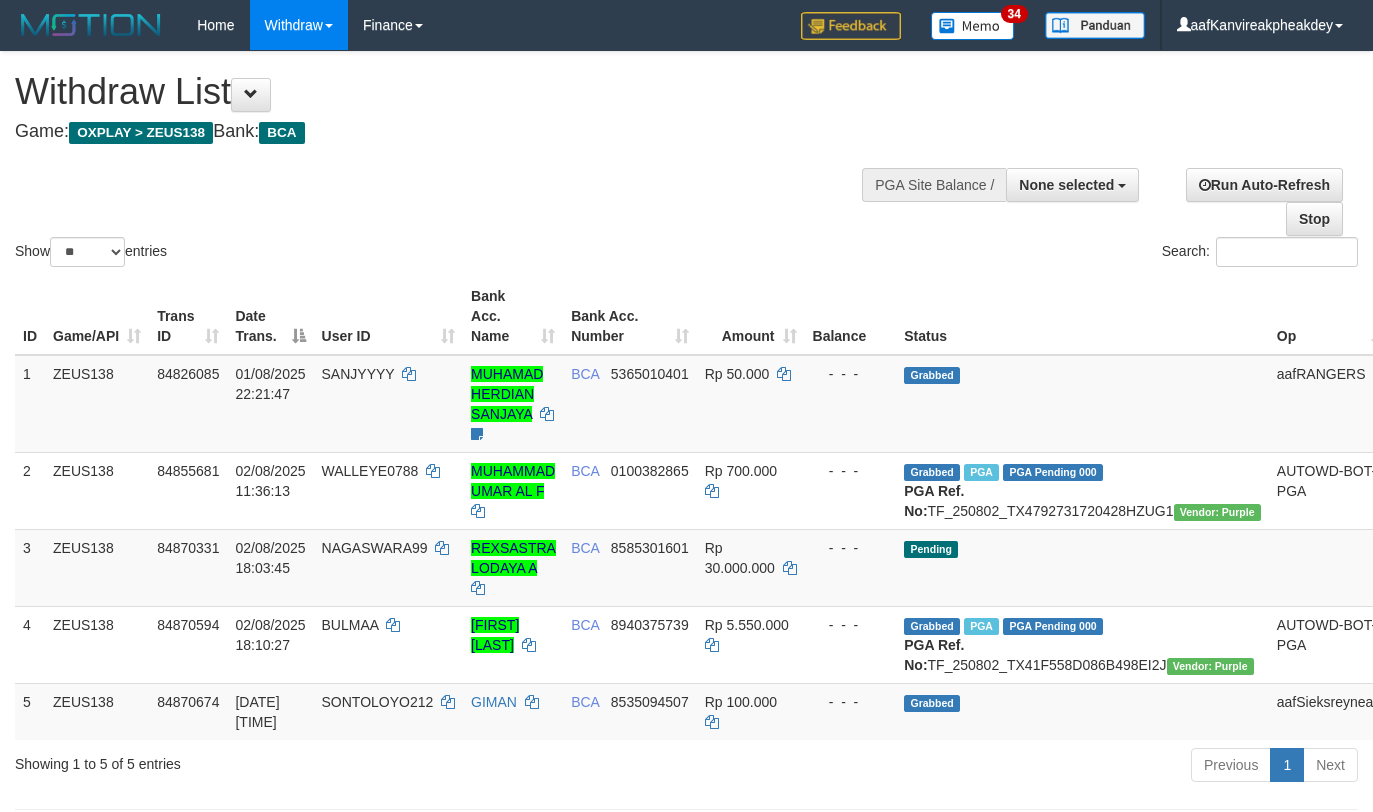 select 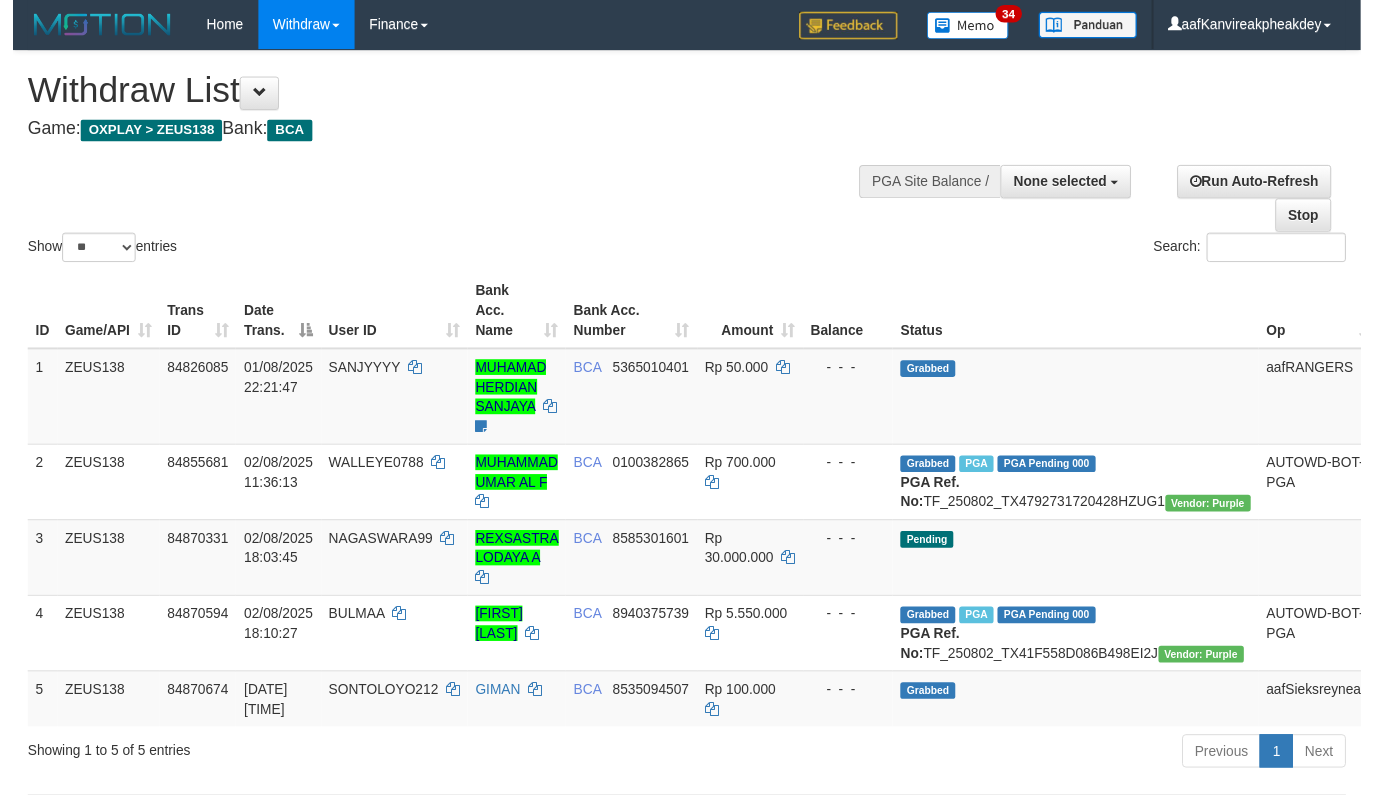 scroll, scrollTop: 0, scrollLeft: 0, axis: both 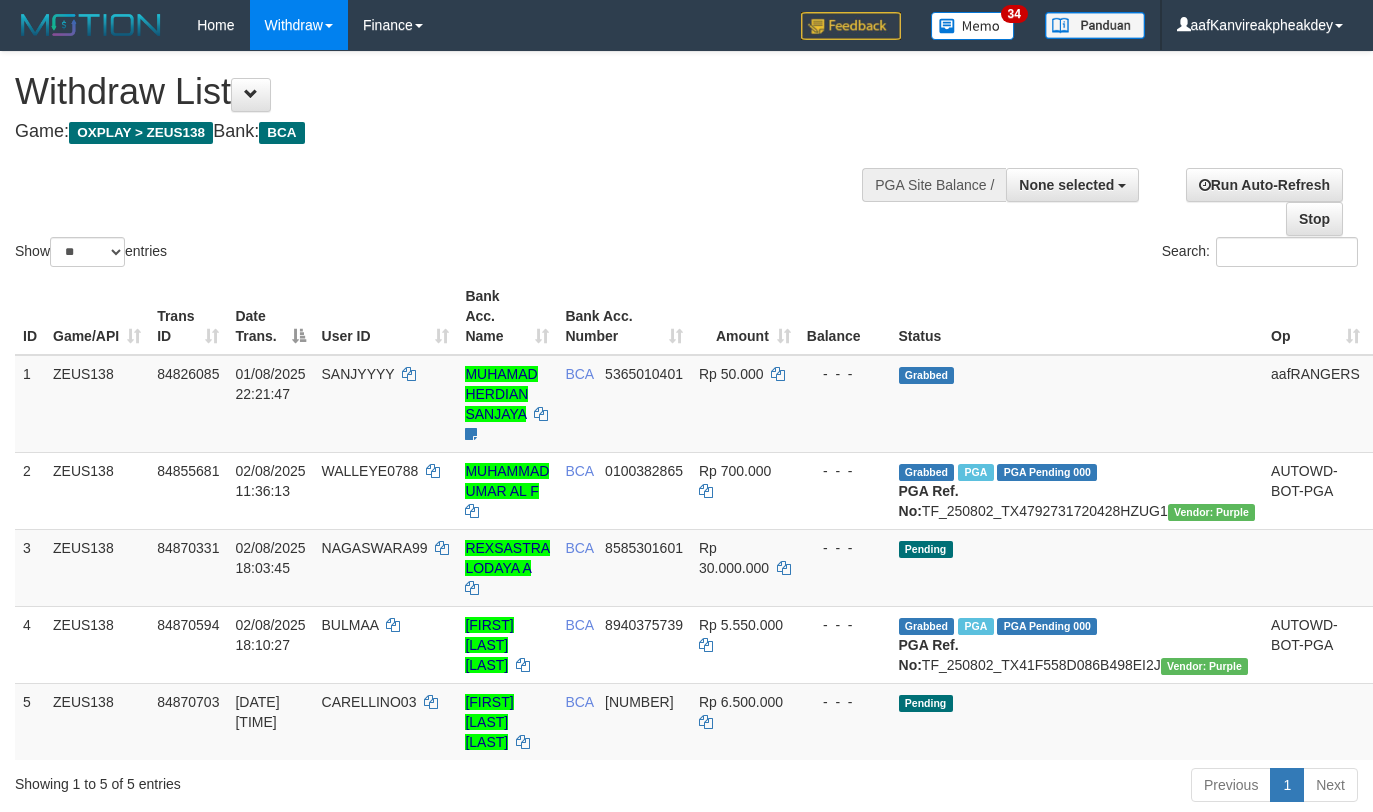 select 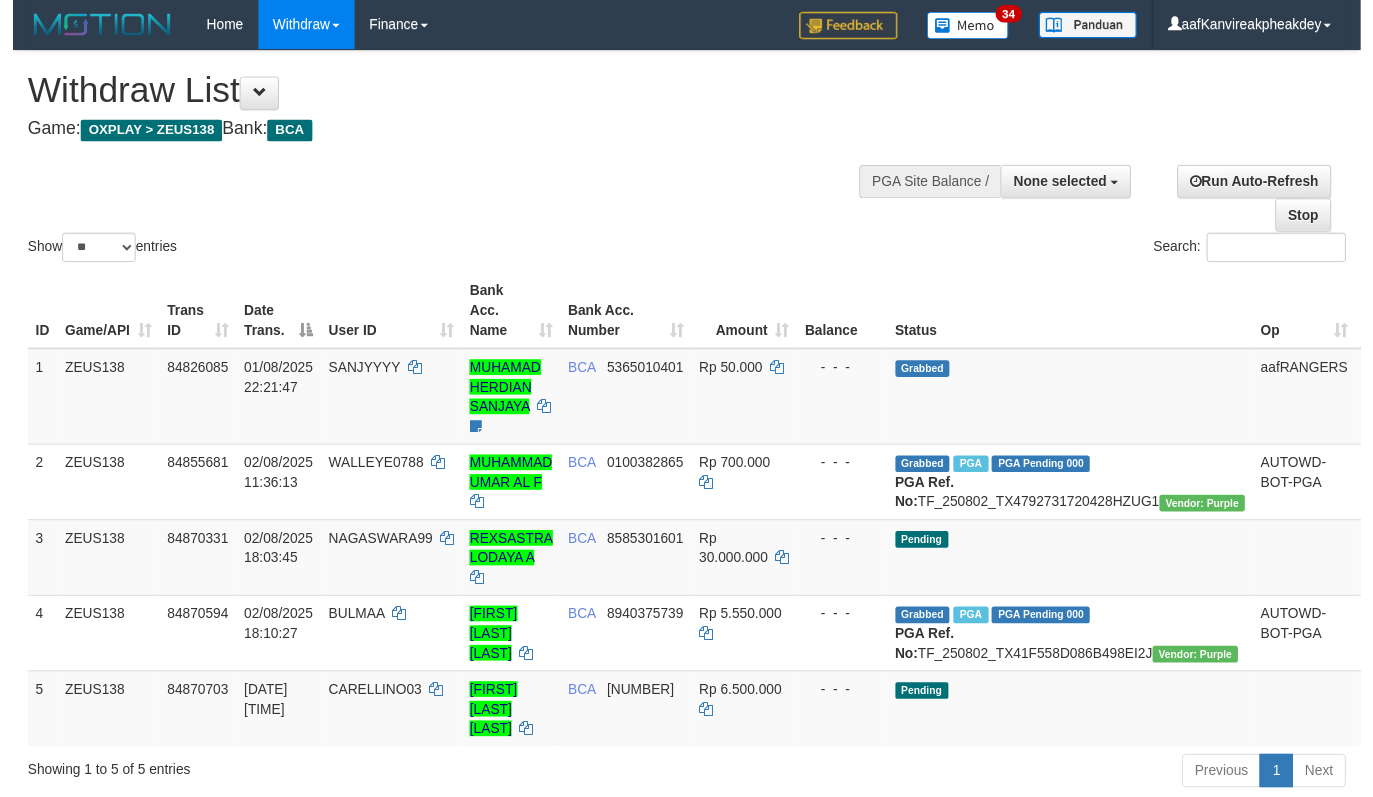 scroll, scrollTop: 0, scrollLeft: 0, axis: both 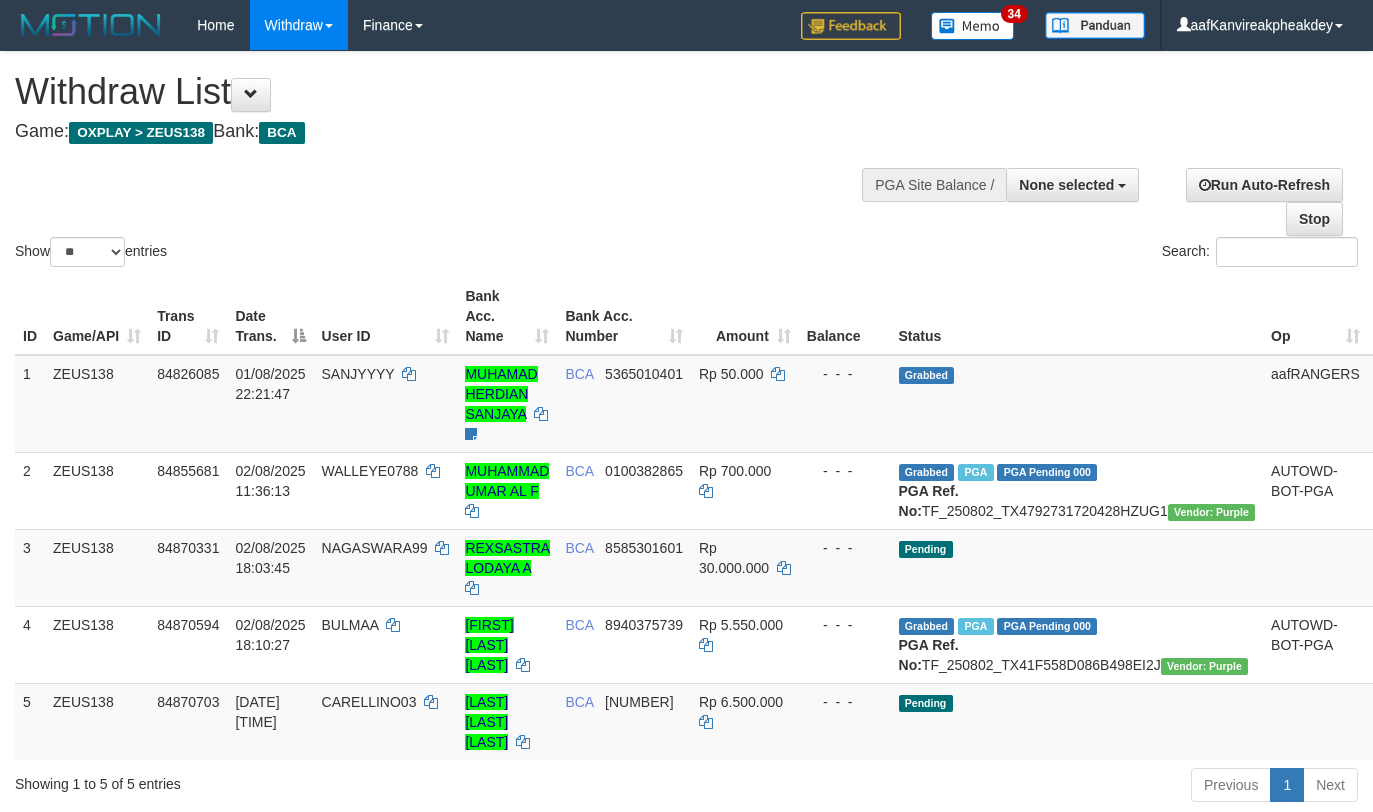 select 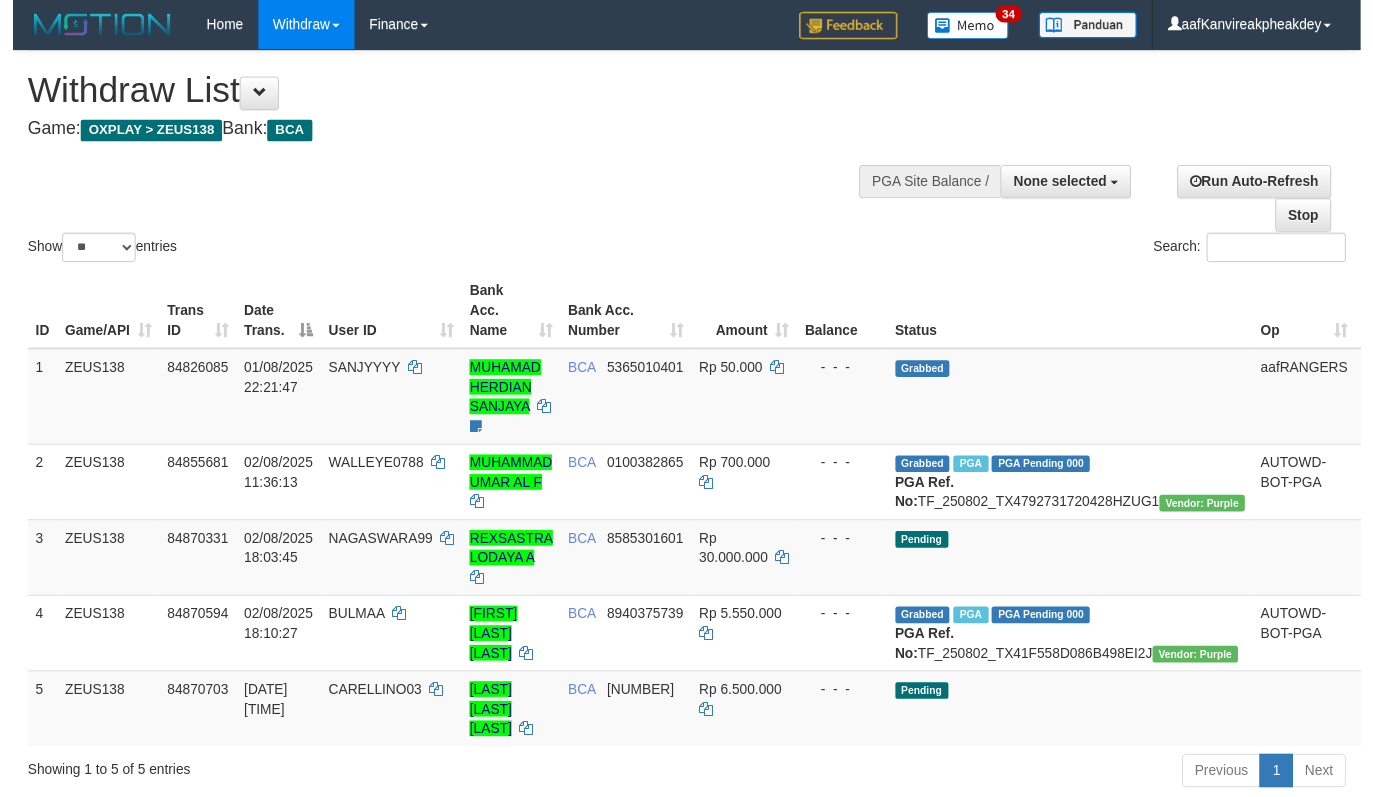 scroll, scrollTop: 0, scrollLeft: 0, axis: both 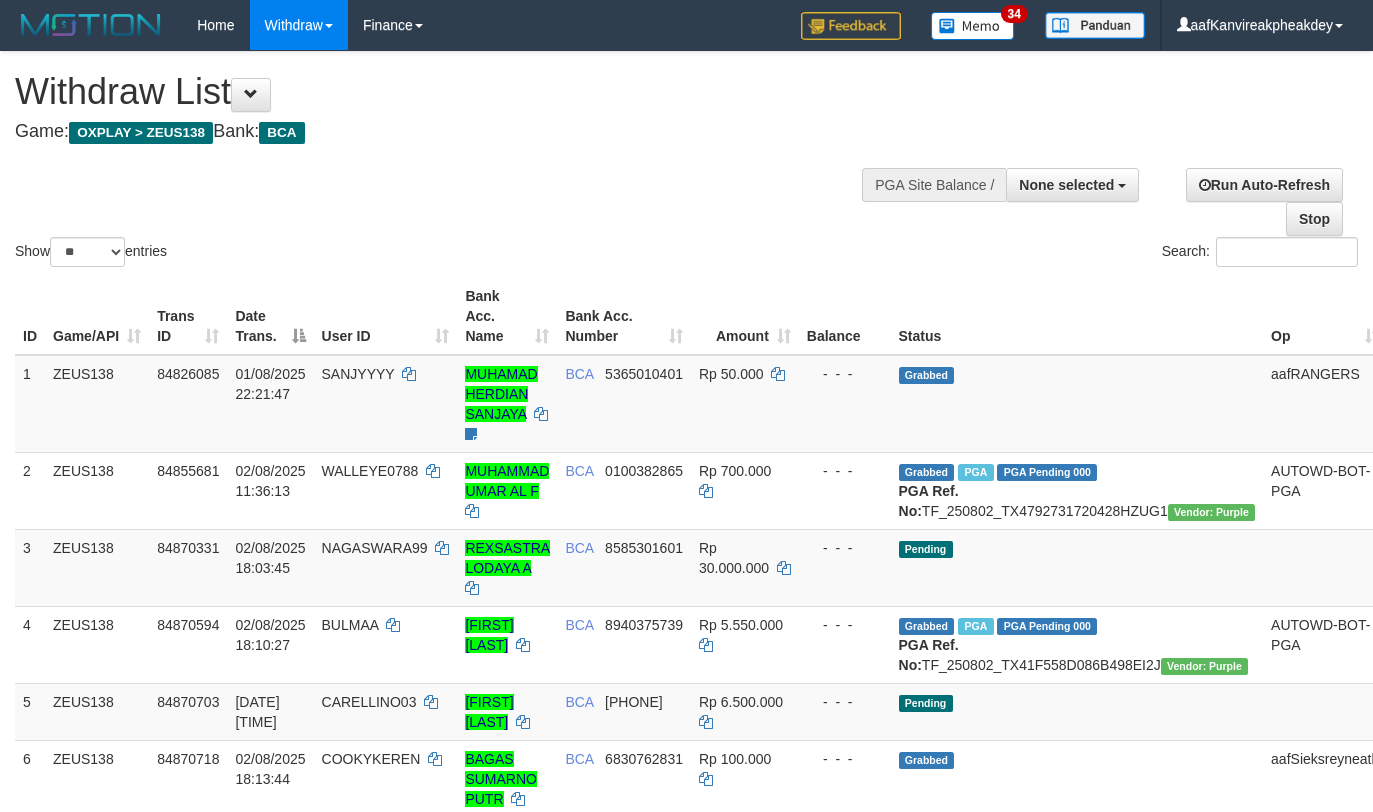 select 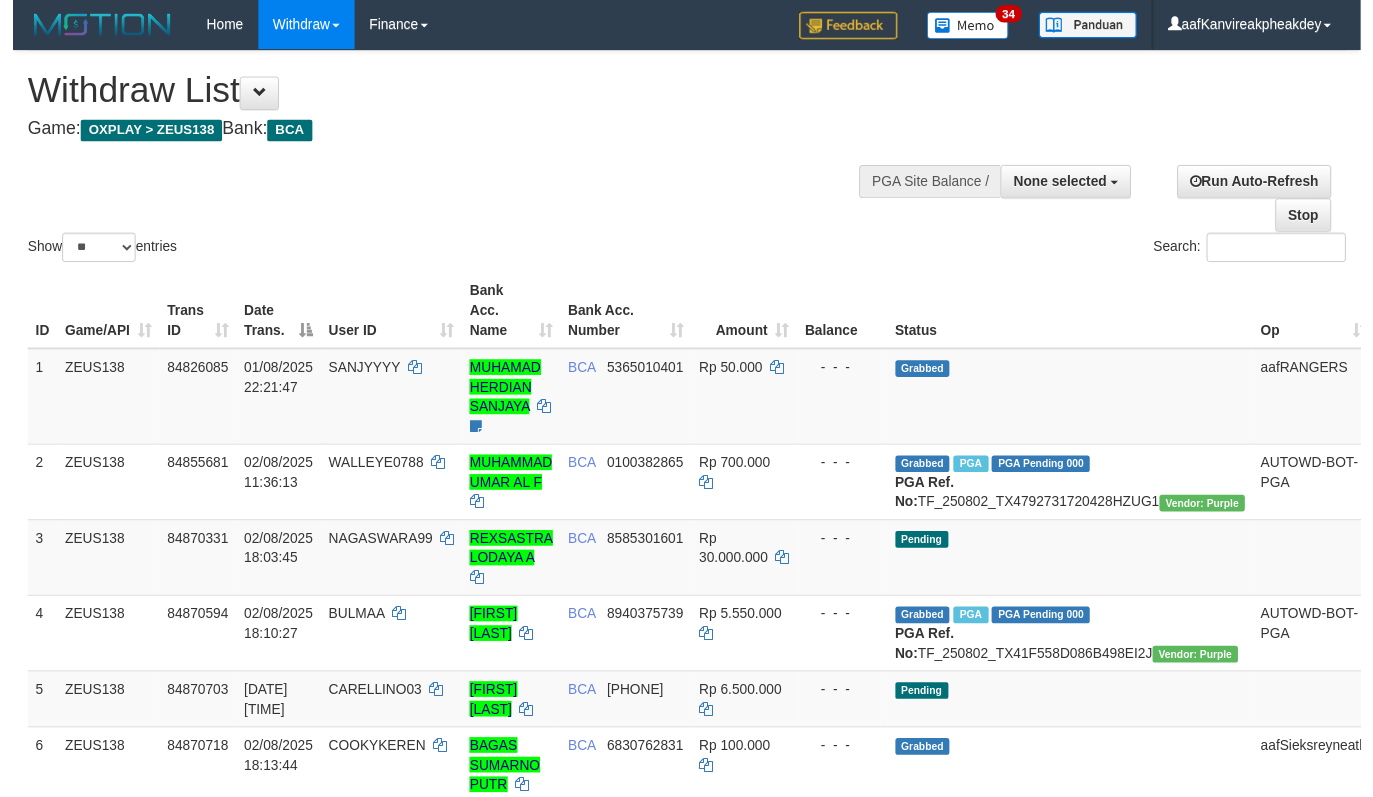scroll, scrollTop: 0, scrollLeft: 0, axis: both 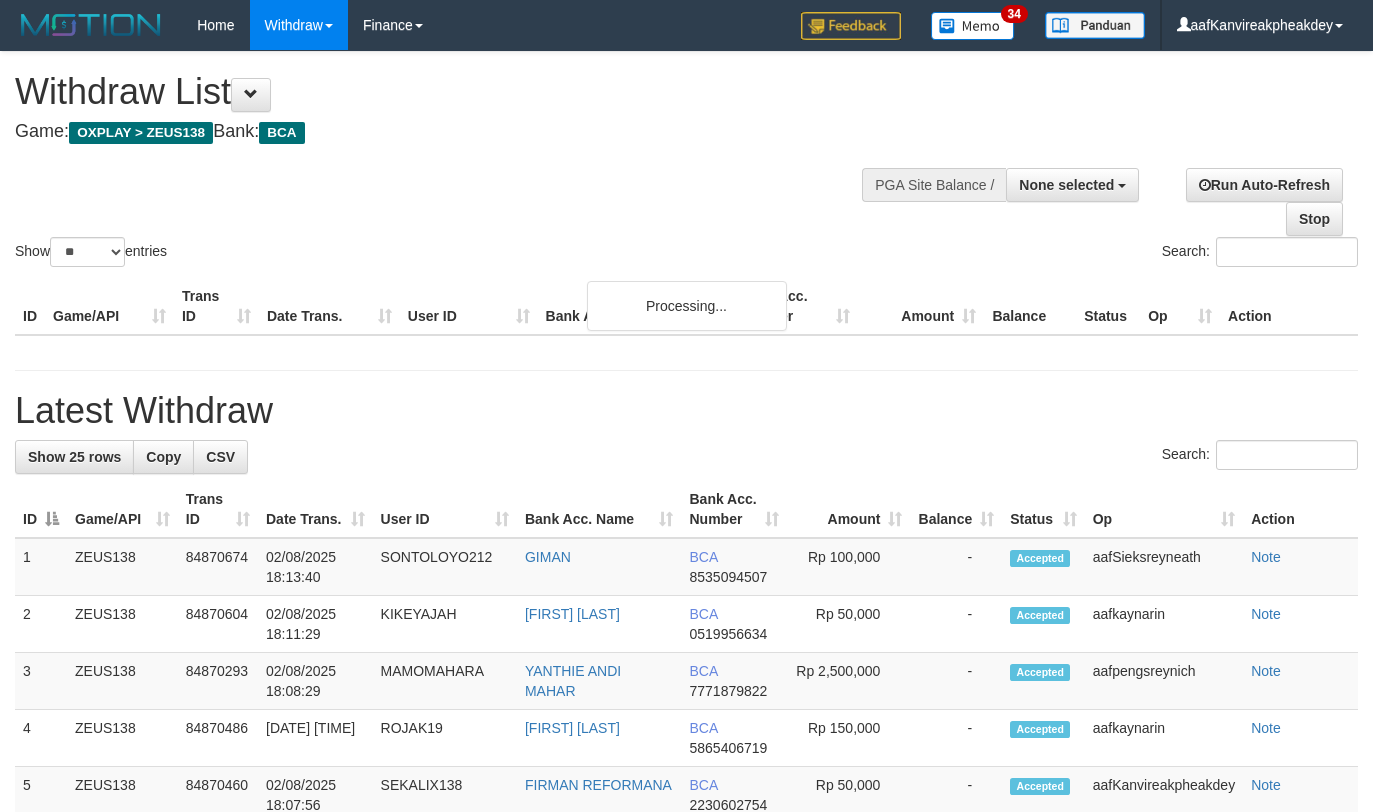 select 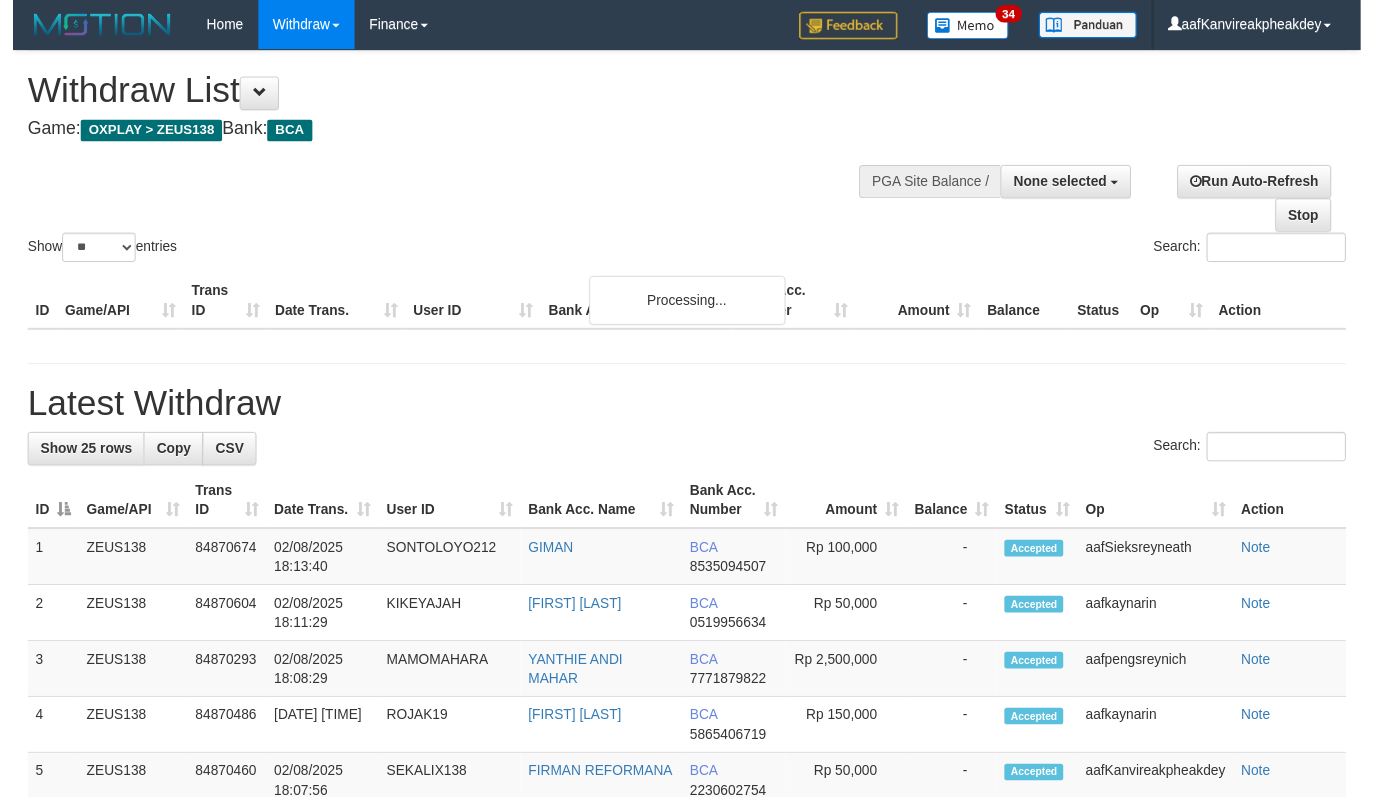 scroll, scrollTop: 0, scrollLeft: 0, axis: both 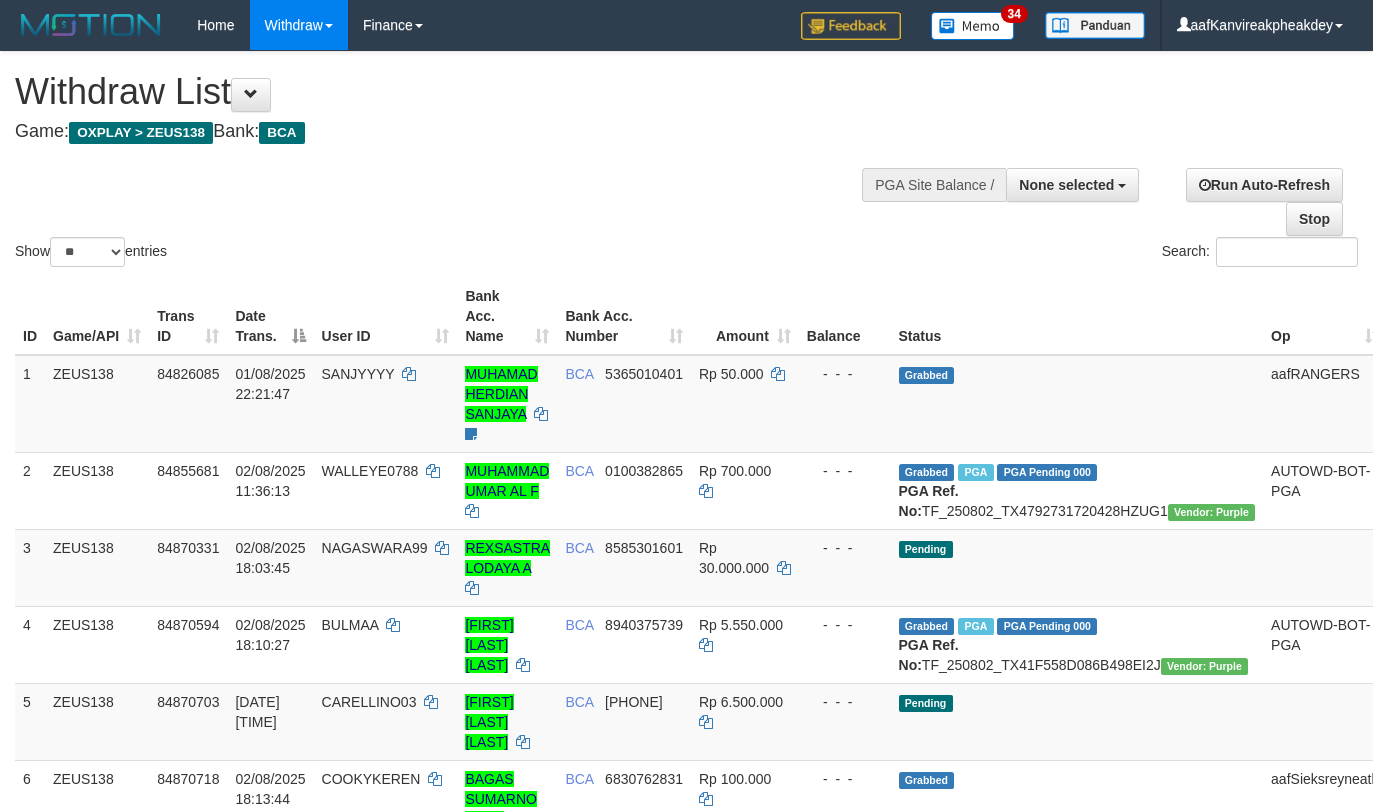 select 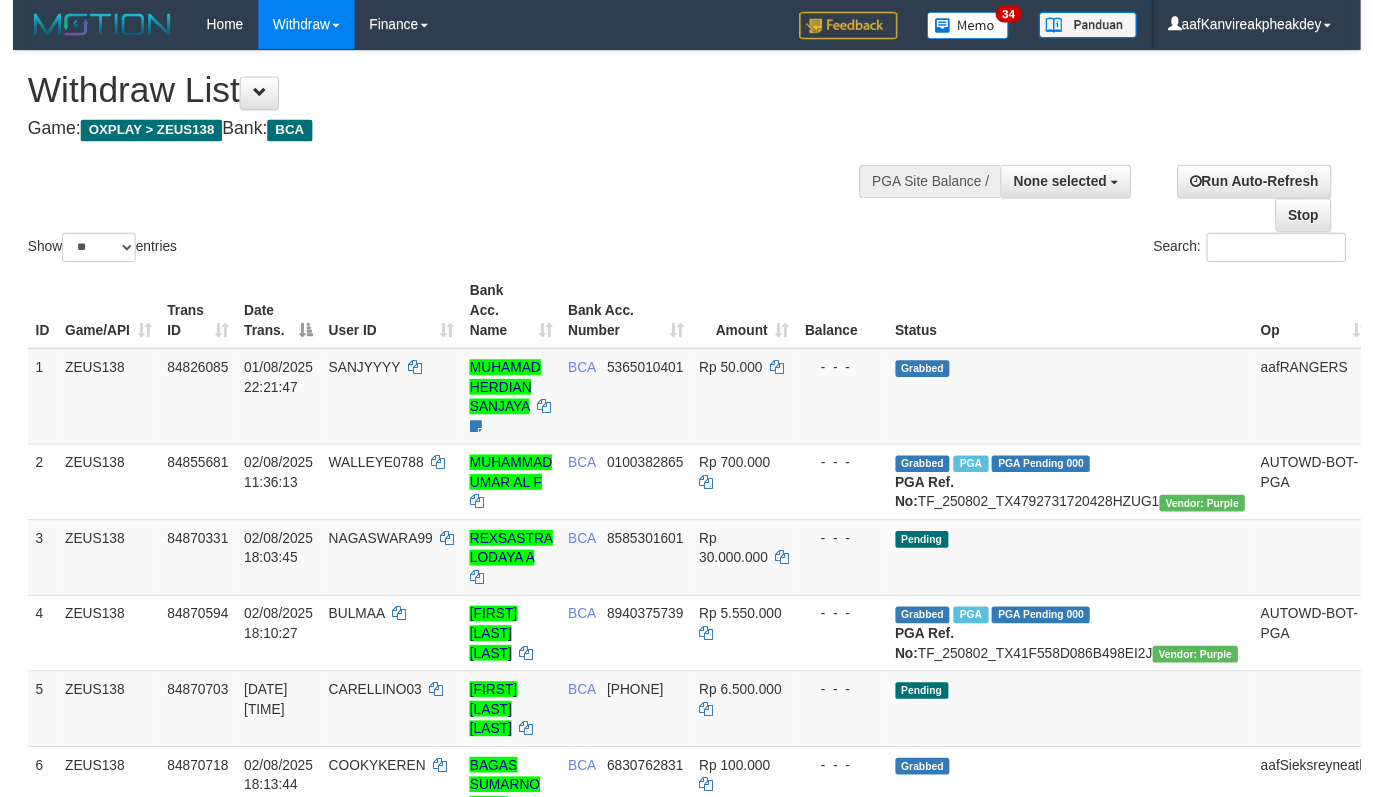 scroll, scrollTop: 0, scrollLeft: 0, axis: both 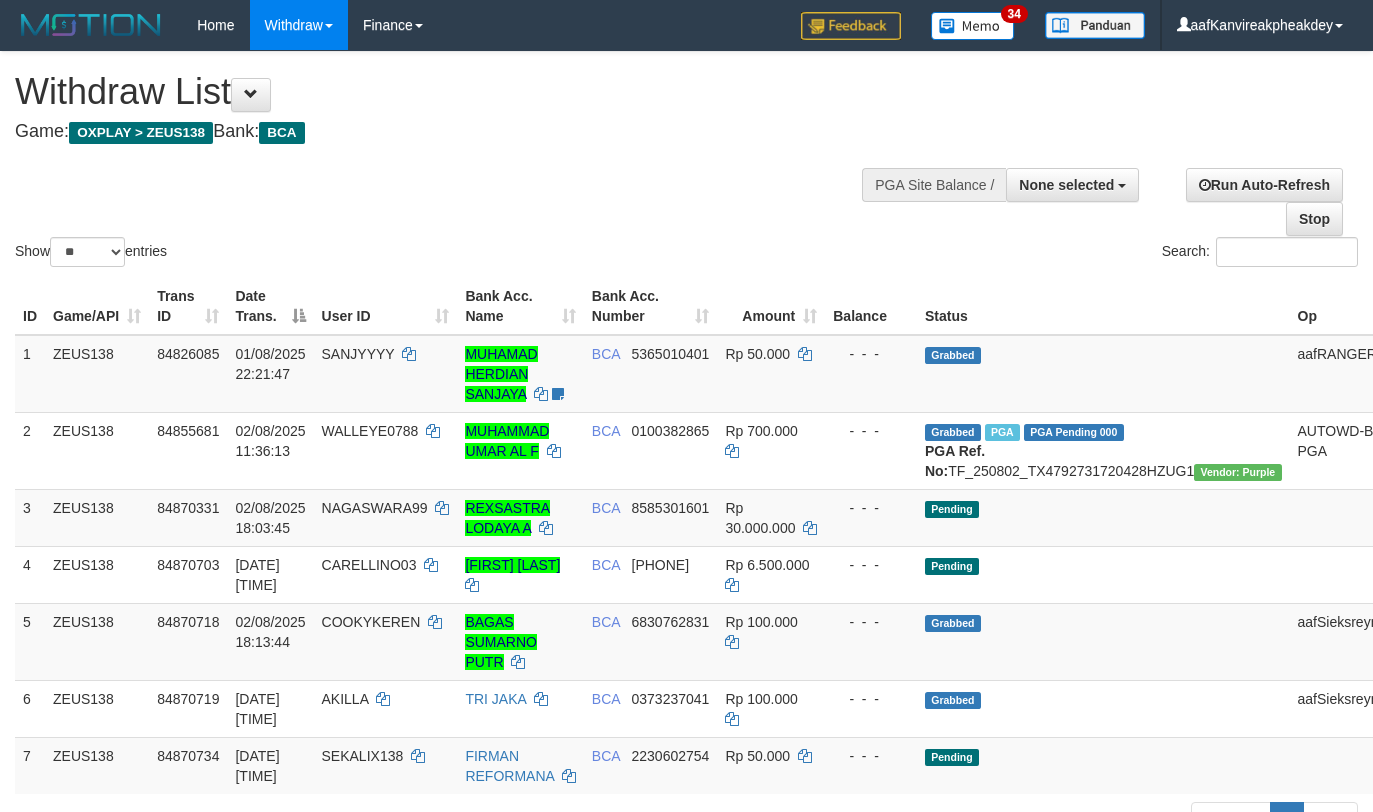 select 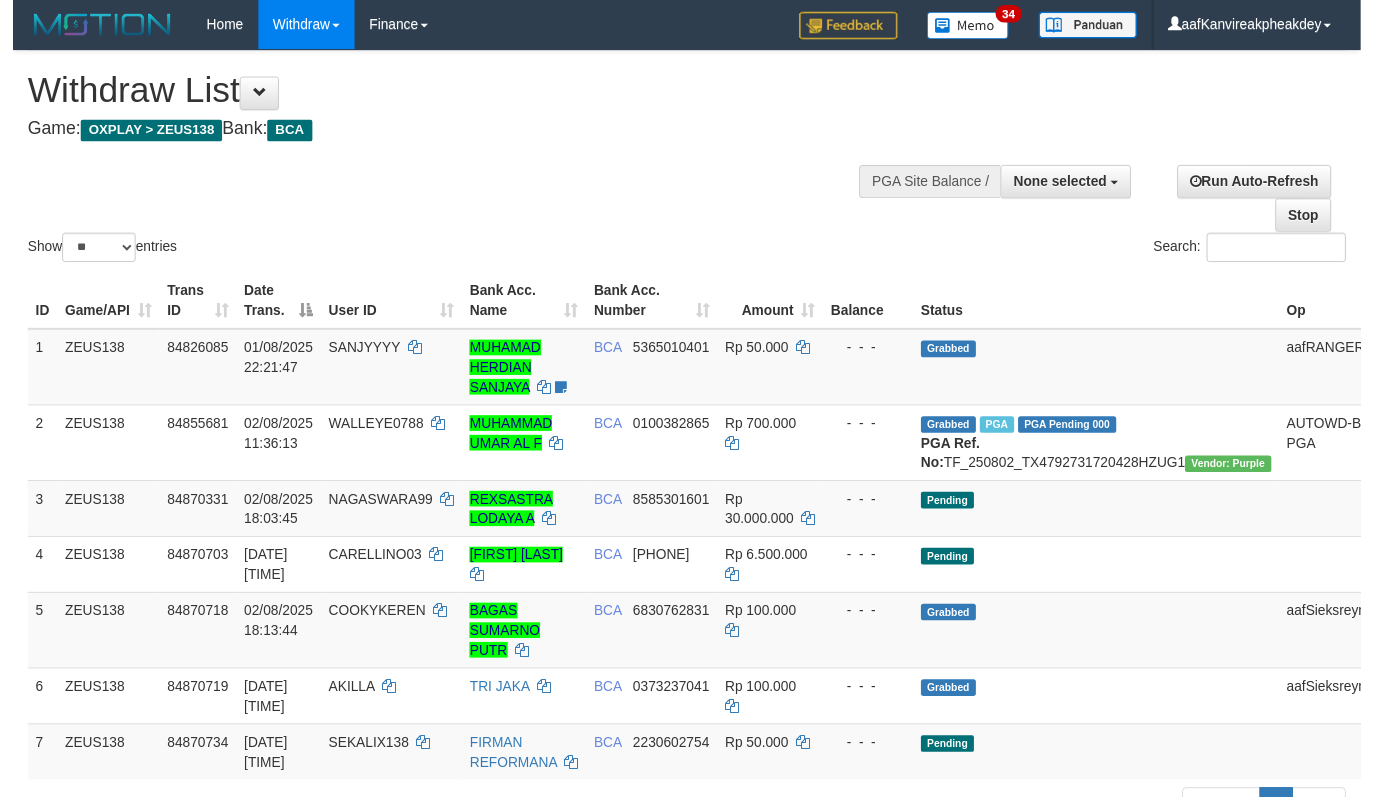 scroll, scrollTop: 0, scrollLeft: 0, axis: both 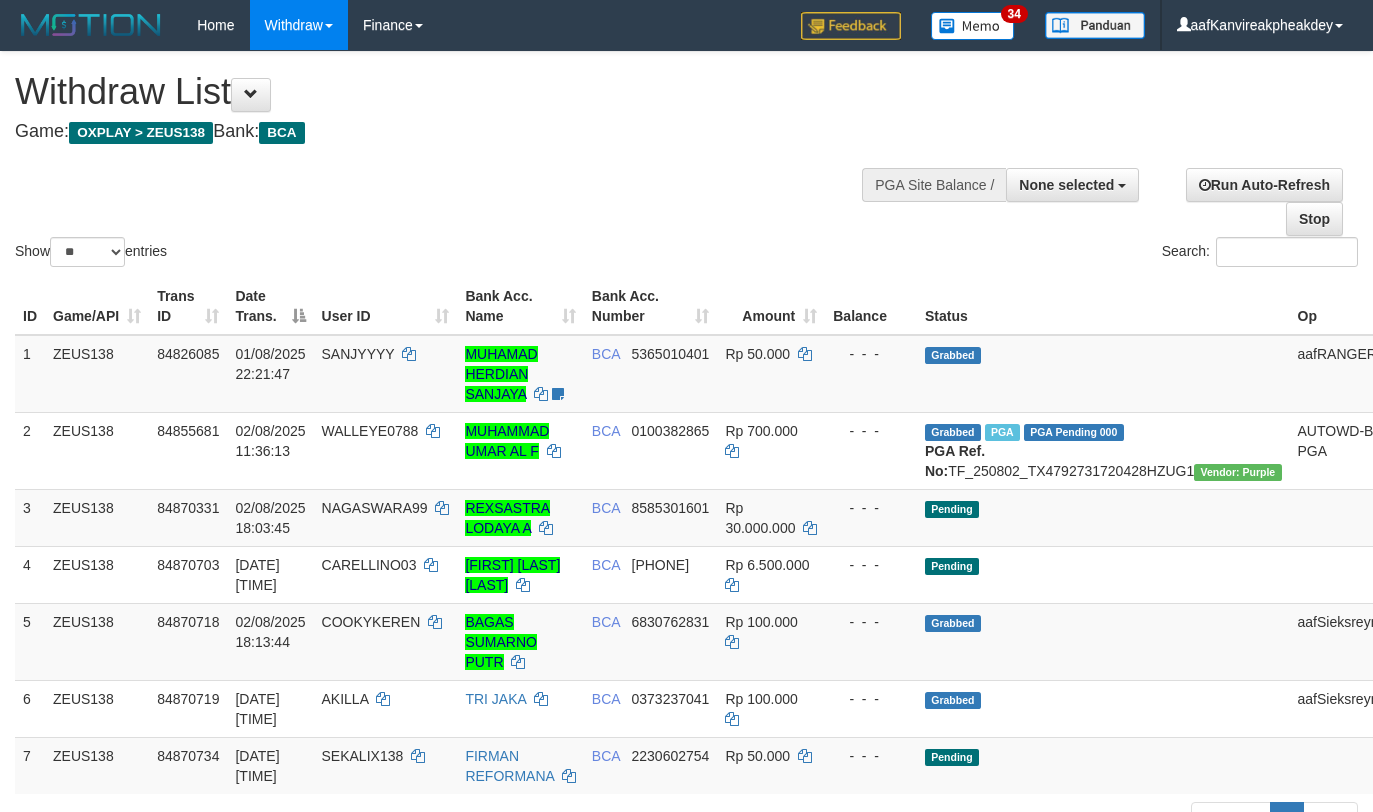 select 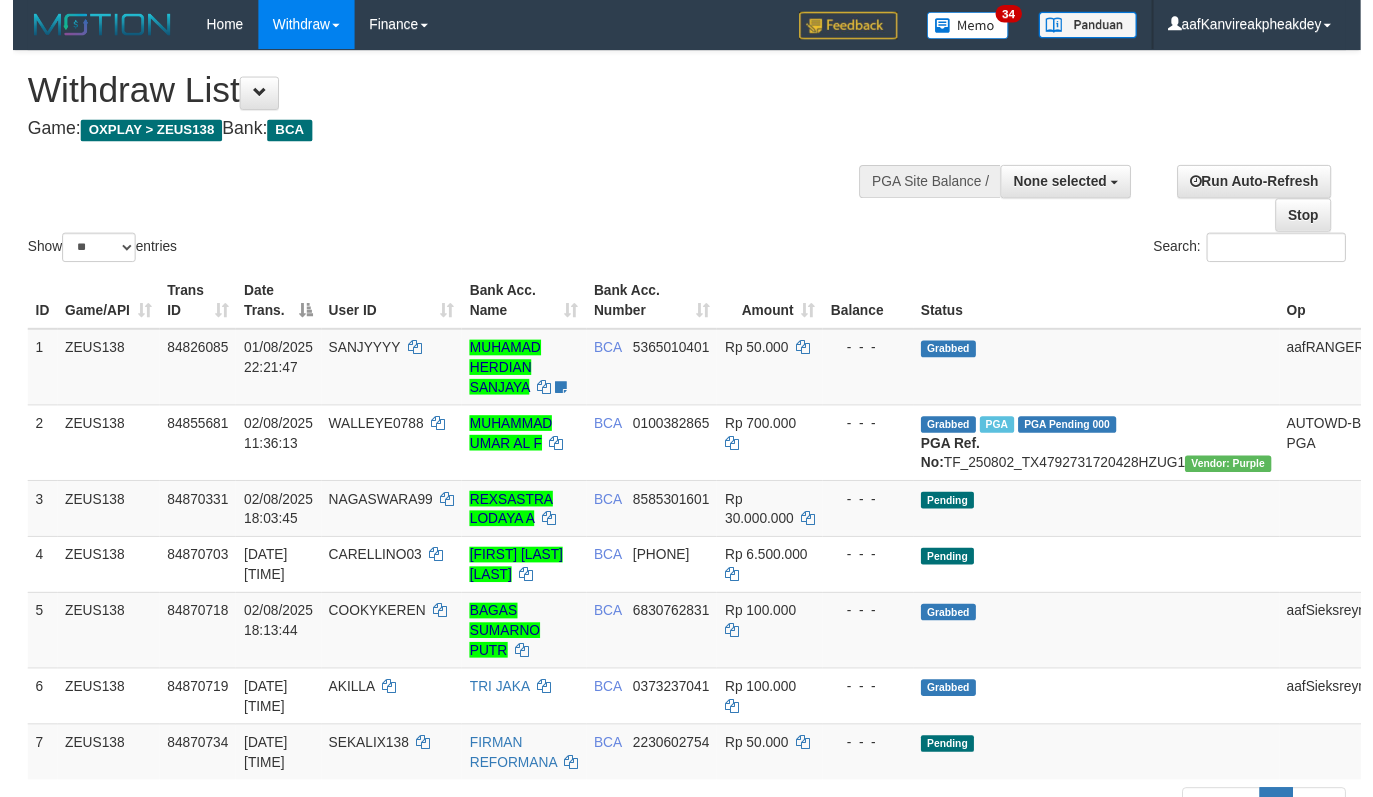 scroll, scrollTop: 0, scrollLeft: 0, axis: both 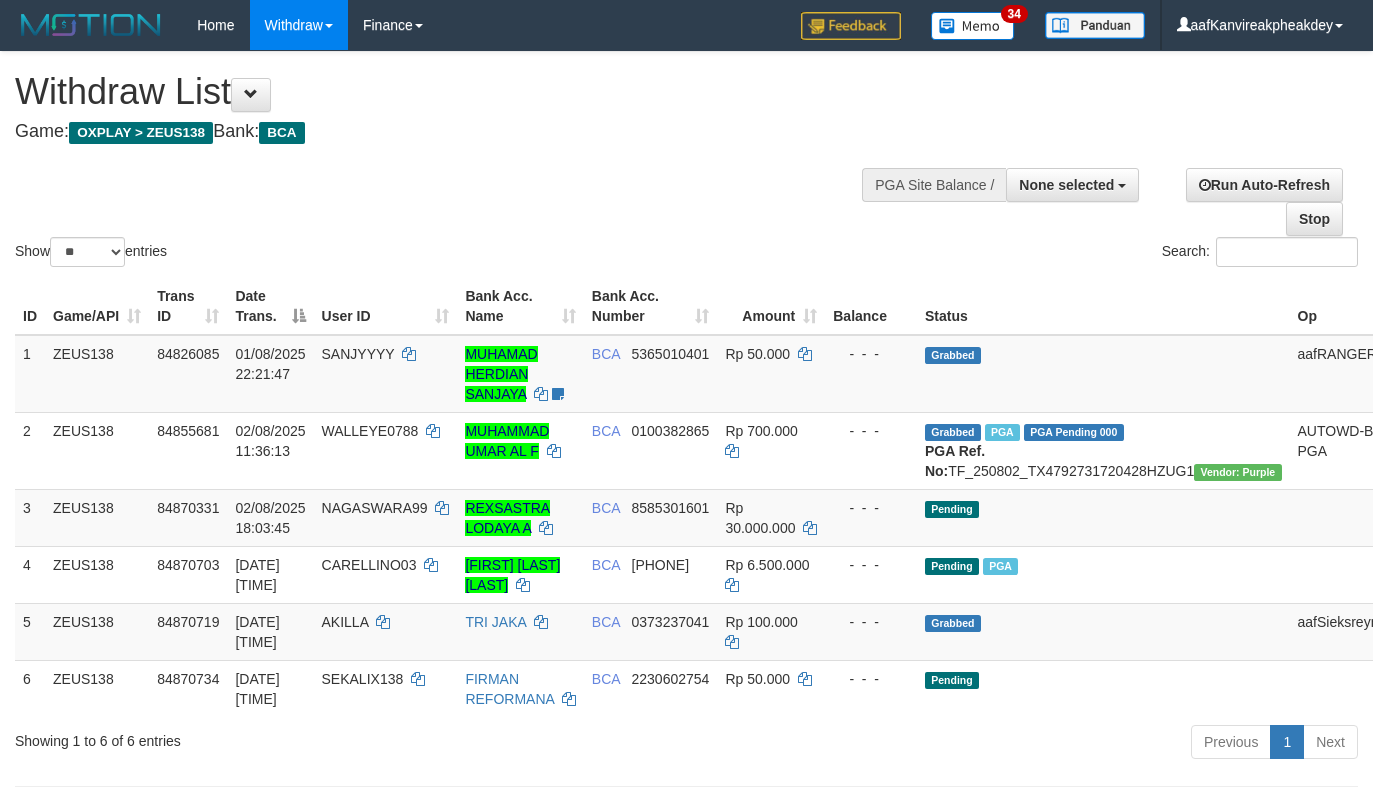 select 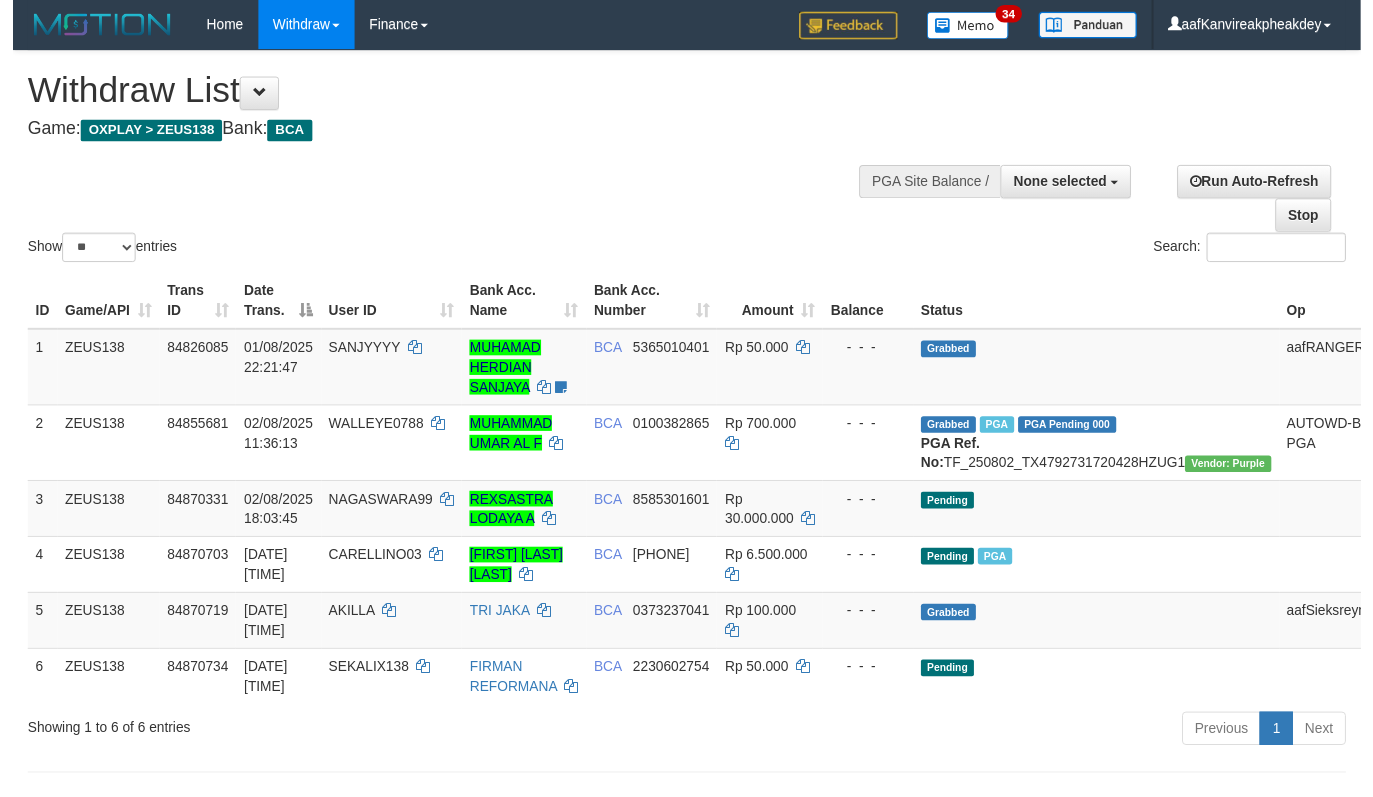 scroll, scrollTop: 0, scrollLeft: 0, axis: both 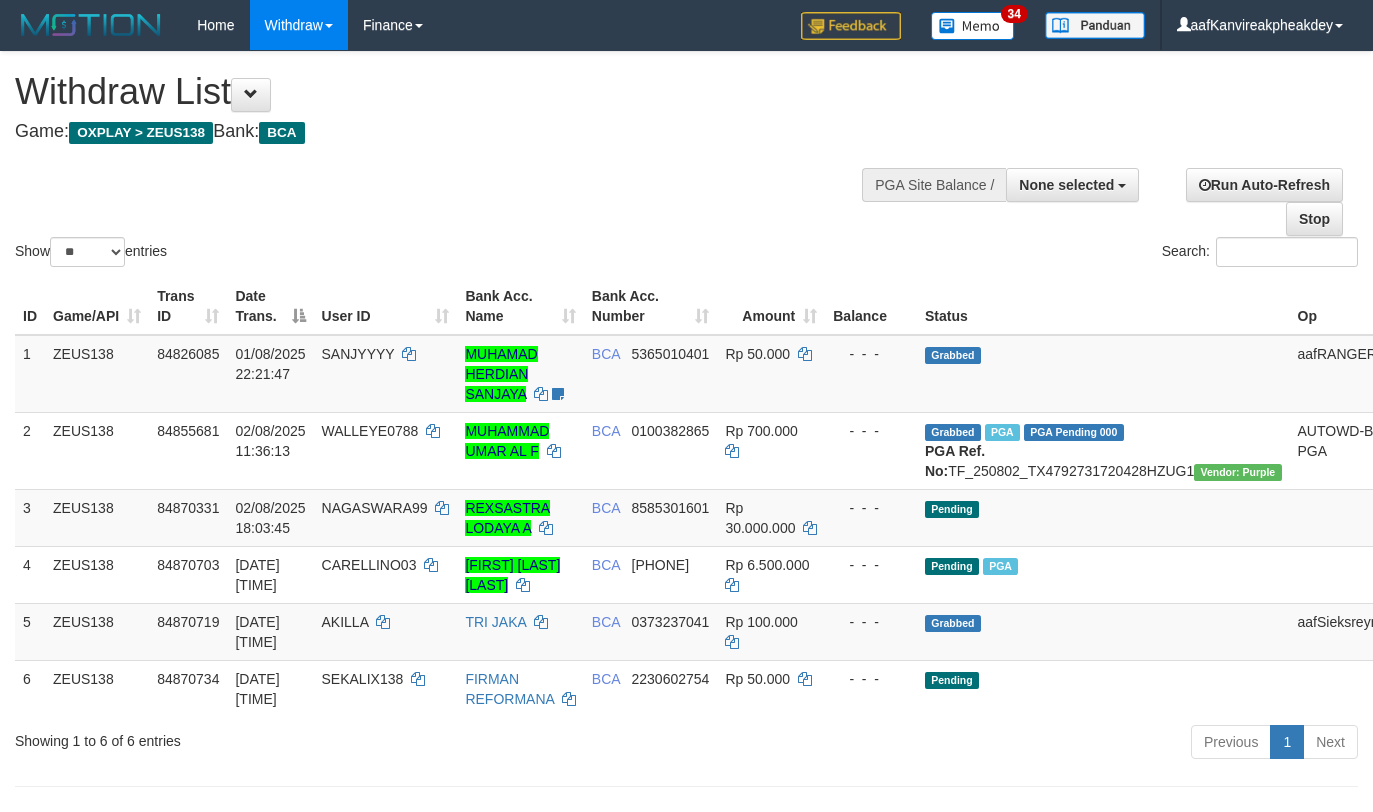 select 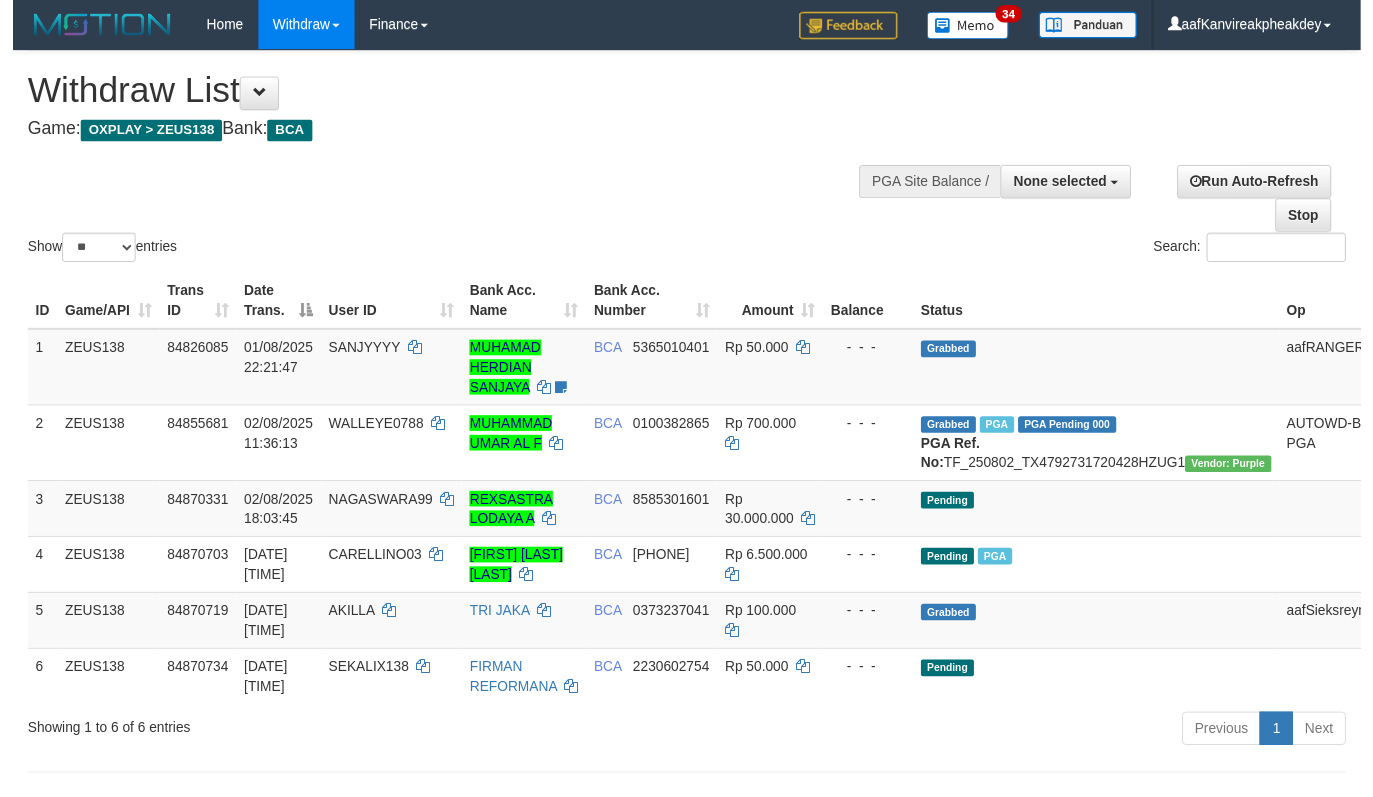 scroll, scrollTop: 0, scrollLeft: 0, axis: both 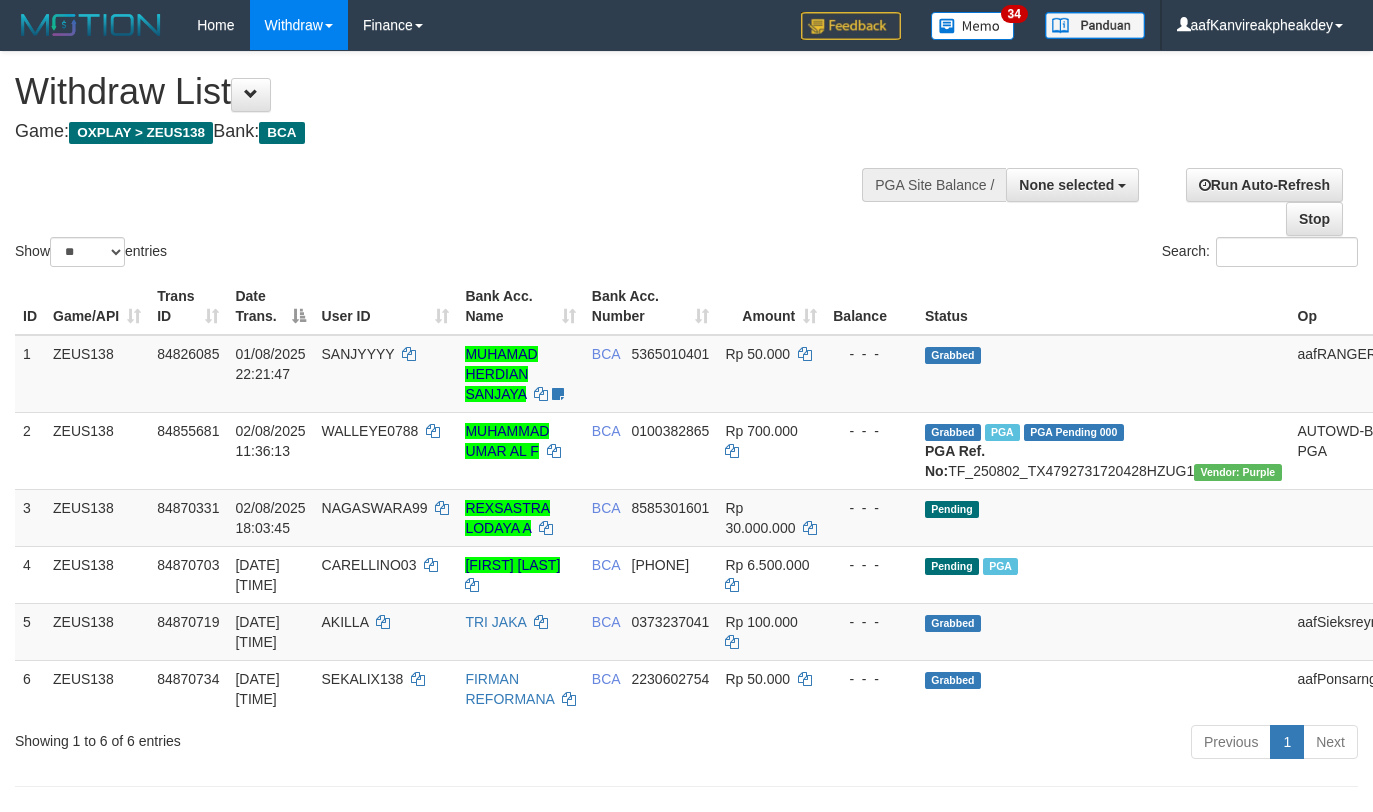 select 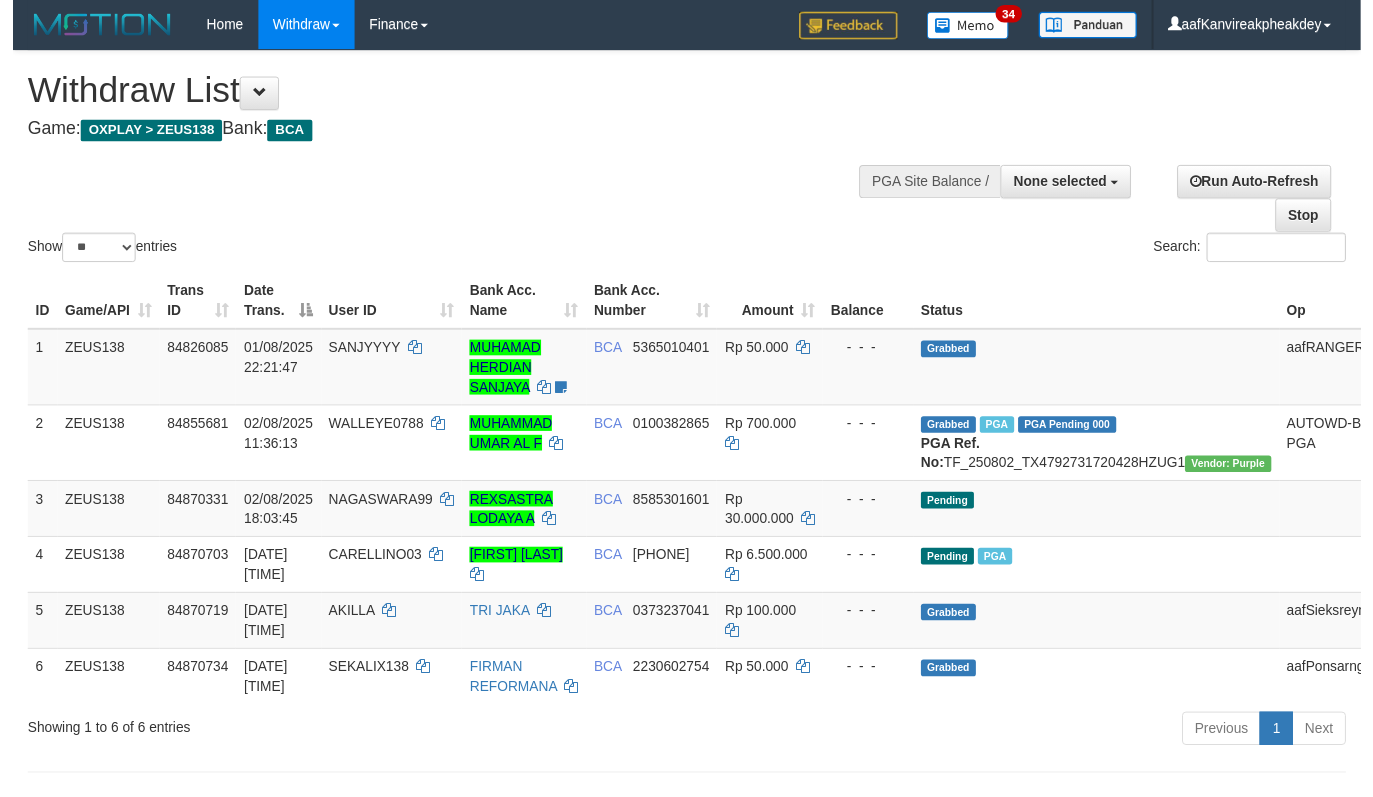 scroll, scrollTop: 0, scrollLeft: 0, axis: both 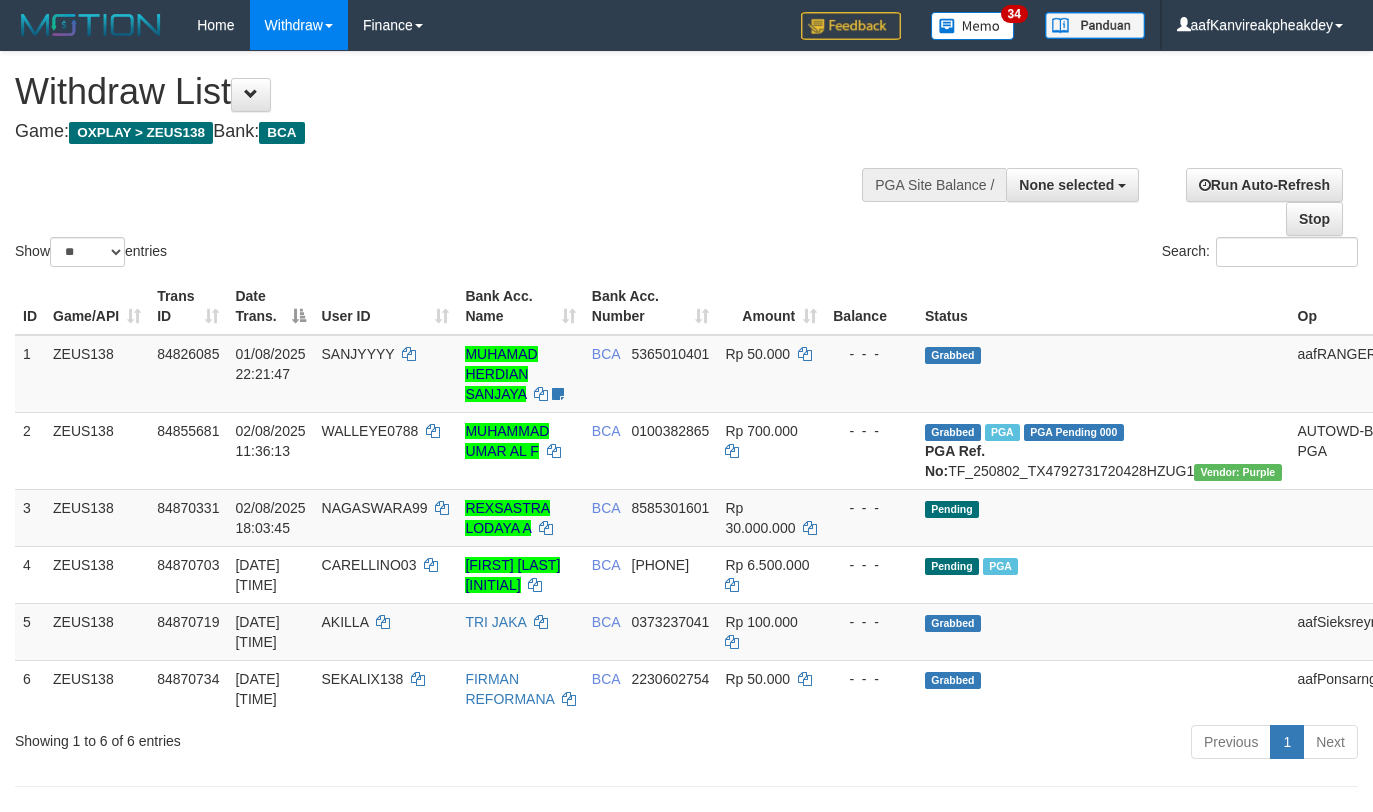select 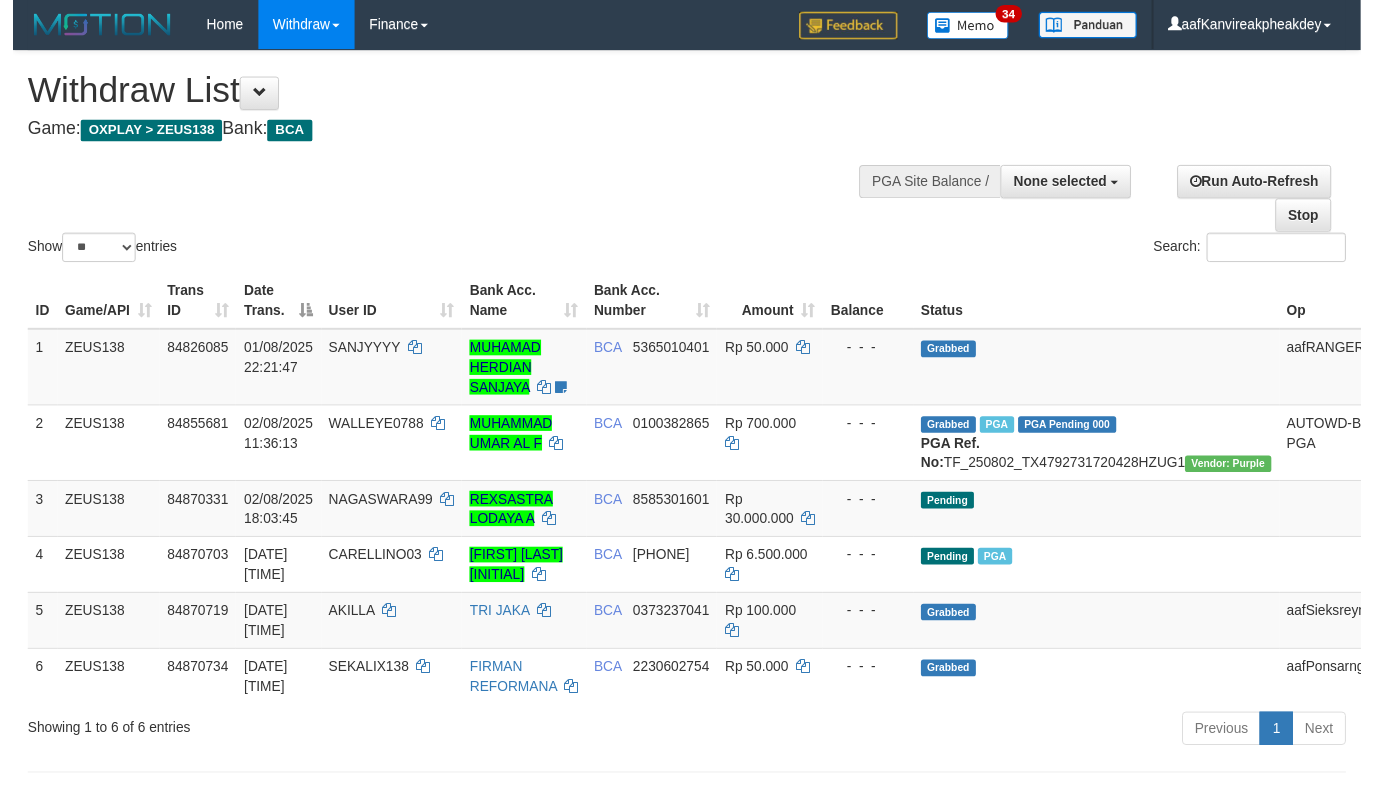 scroll, scrollTop: 0, scrollLeft: 0, axis: both 